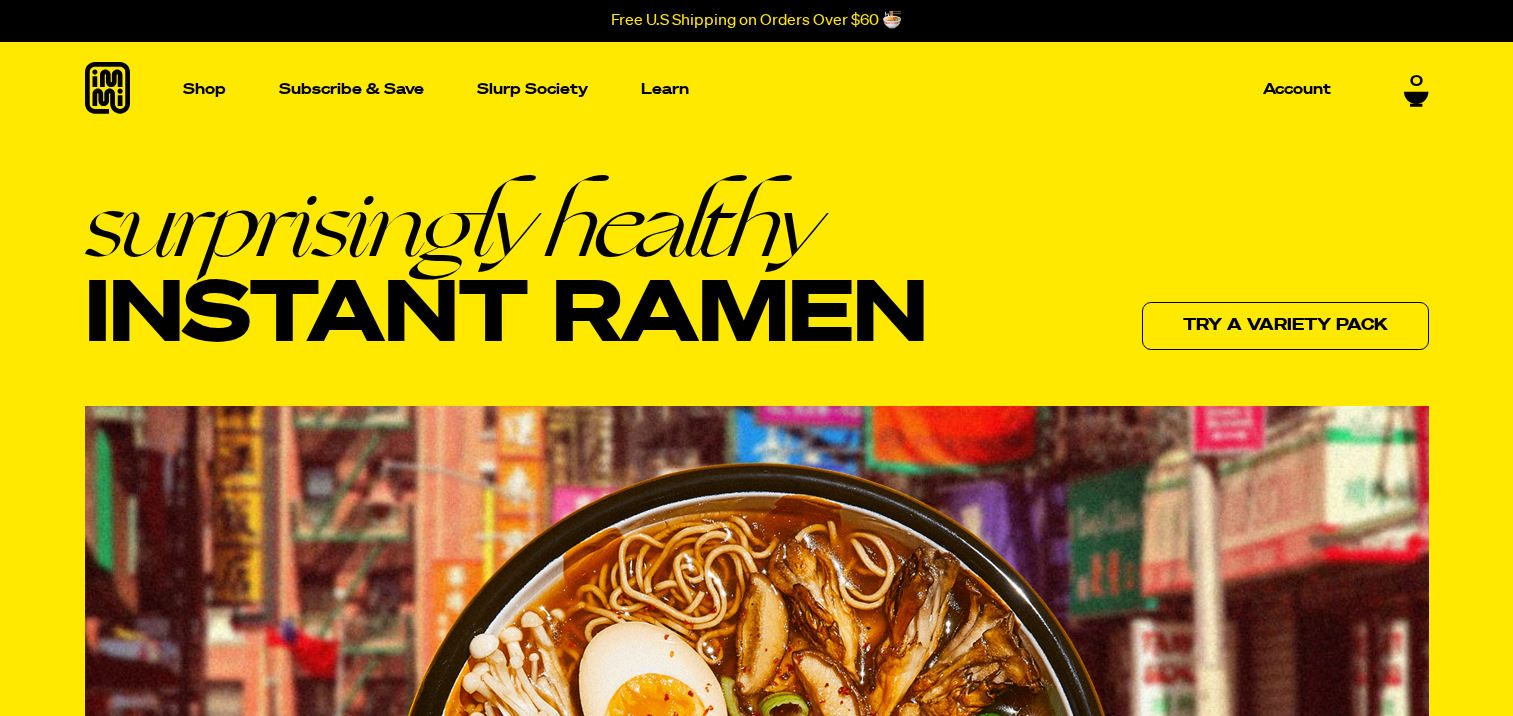 scroll, scrollTop: 0, scrollLeft: 0, axis: both 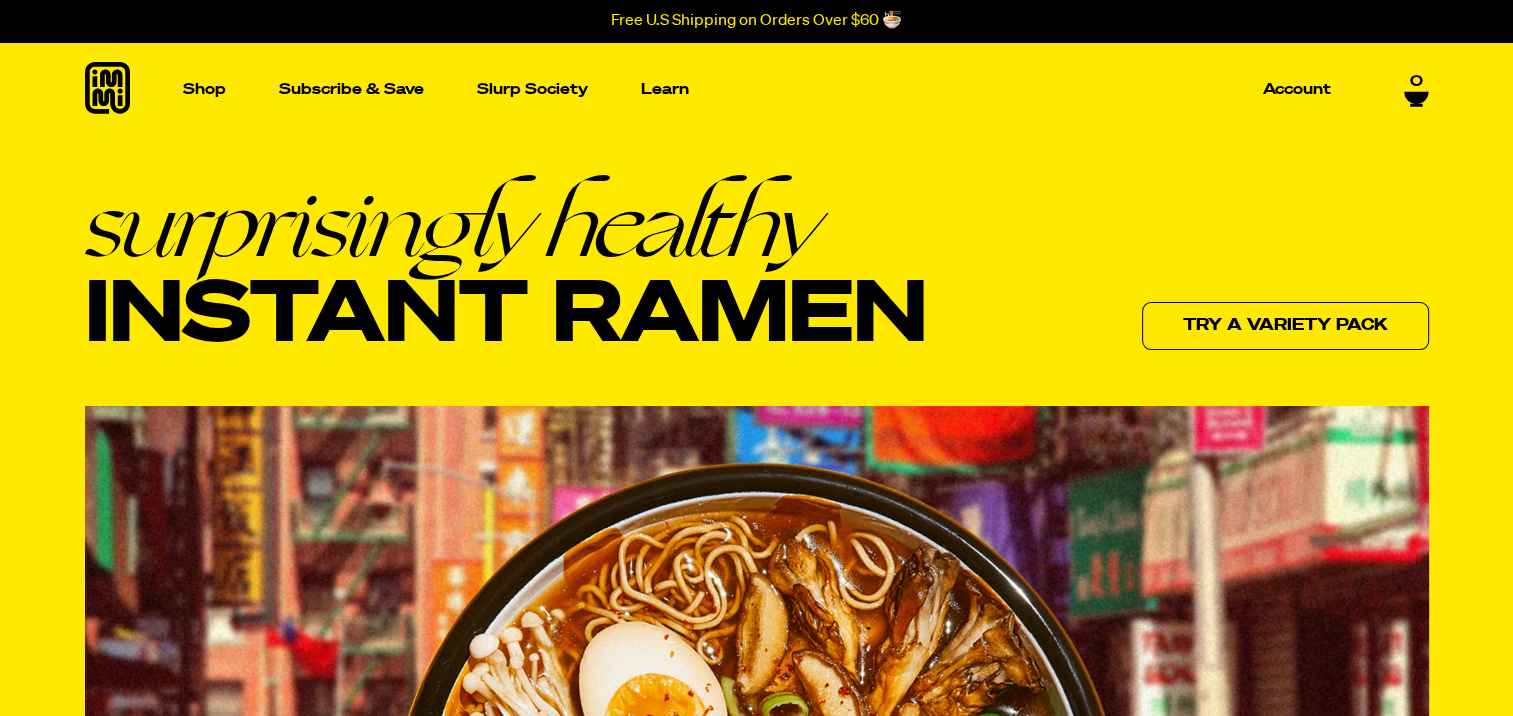drag, startPoint x: 57, startPoint y: 259, endPoint x: 48, endPoint y: 352, distance: 93.43447 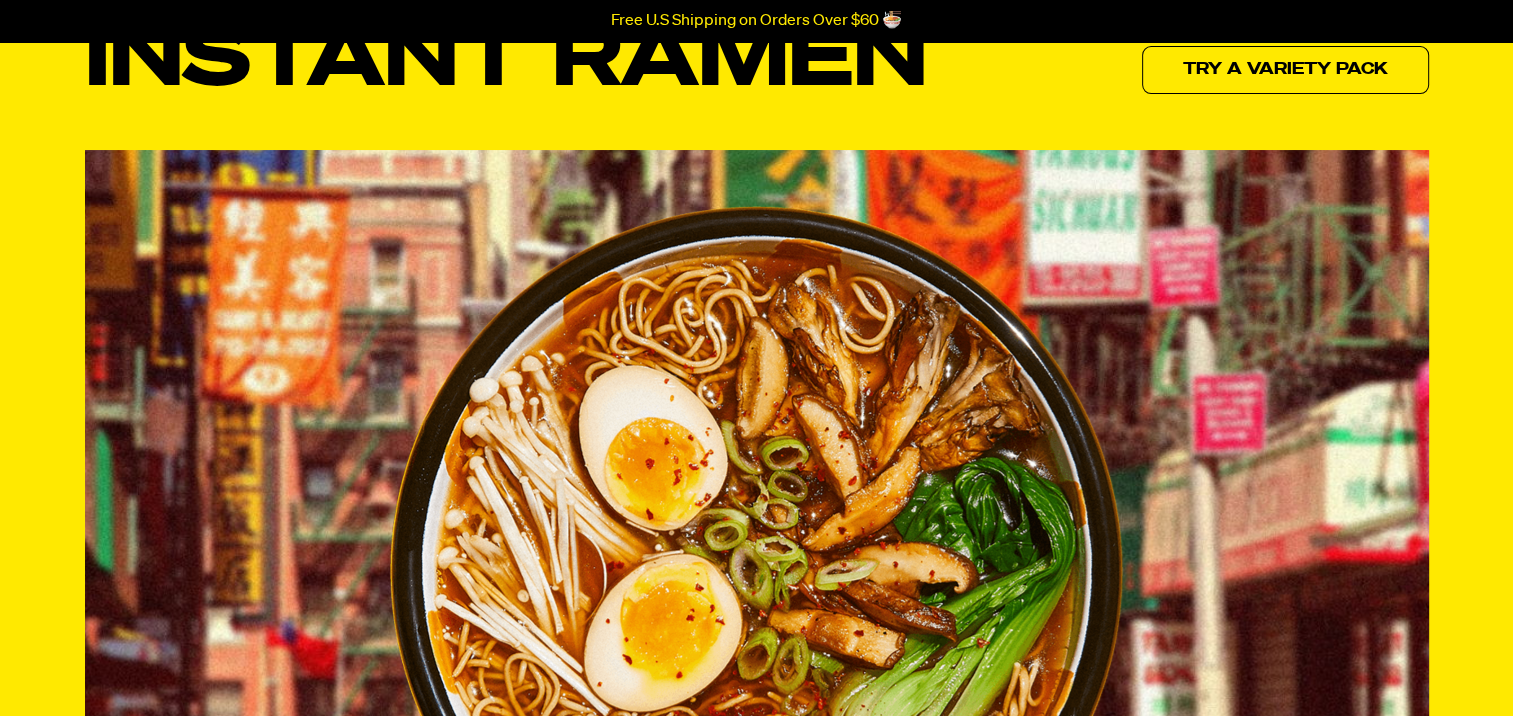 scroll, scrollTop: 100, scrollLeft: 0, axis: vertical 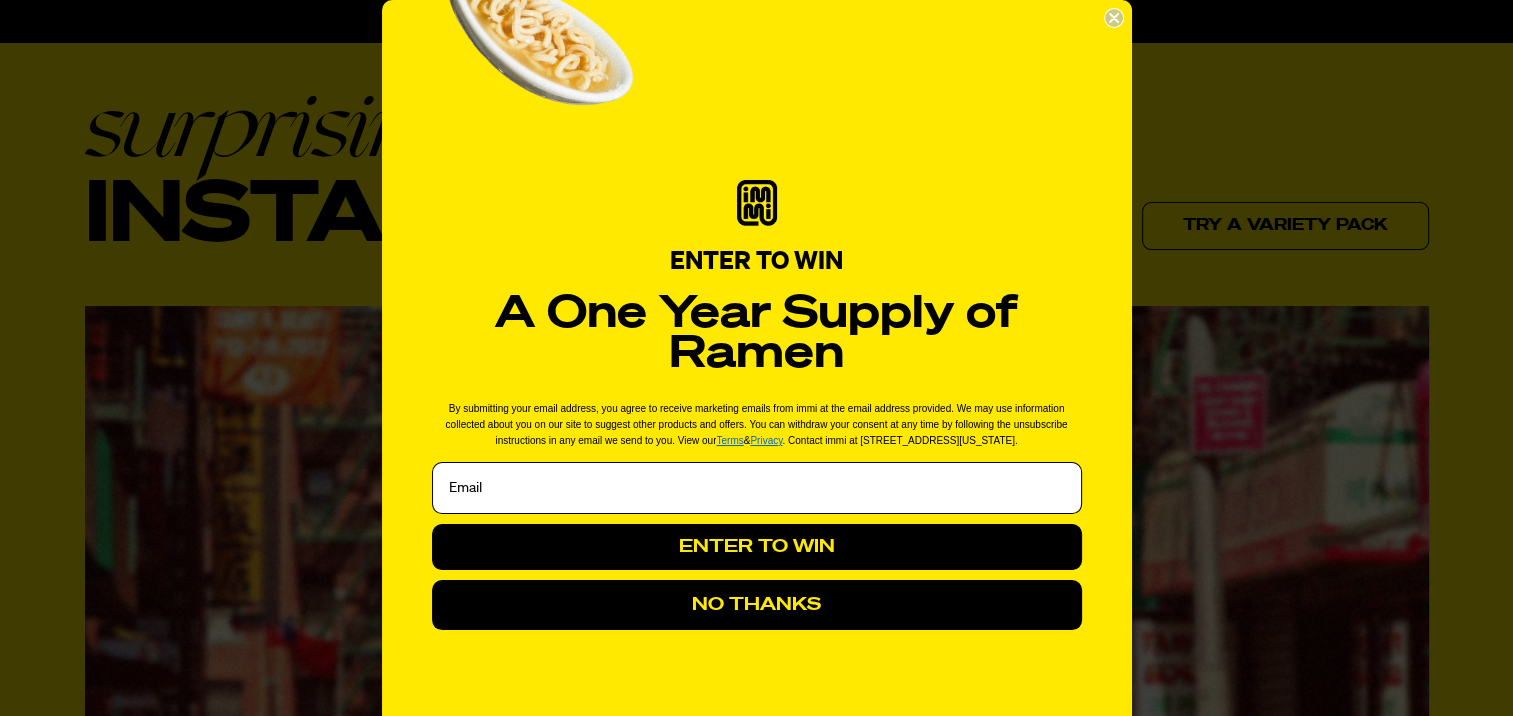click 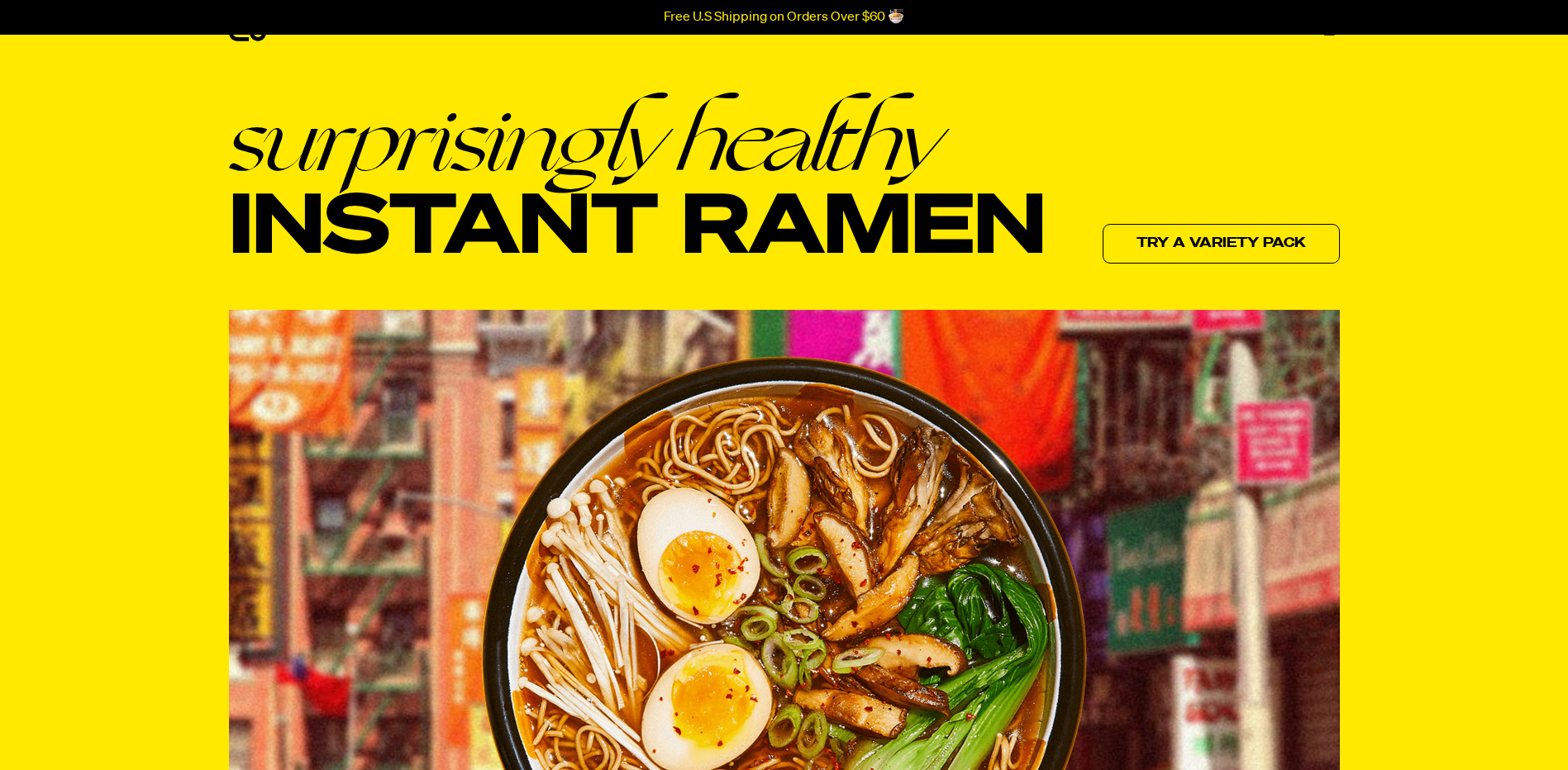 scroll, scrollTop: 0, scrollLeft: 0, axis: both 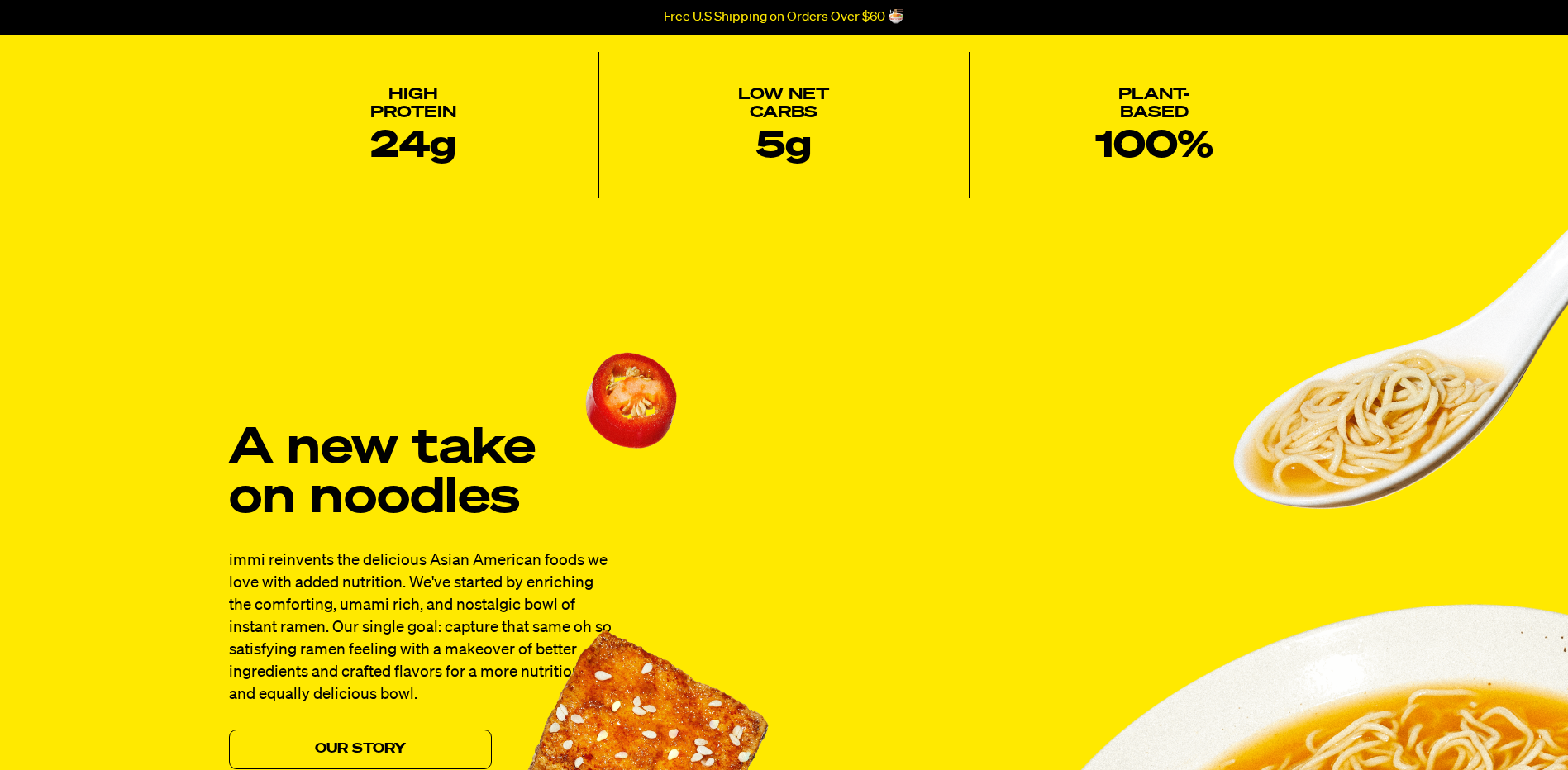 click on "A new take on noodles
immi reinvents the delicious Asian American foods we love with added nutrition. We've started by enriching the comforting, umami rich, and nostalgic bowl of instant ramen. Our single goal: capture that same oh so satisfying ramen feeling with a makeover of better ingredients and crafted flavors for a more nutritious, and equally delicious bowl.
Our Story
*Suggested toppings. Want some inspo for the best way to spice up your ramen? Check out our recipes!" at bounding box center (784, 752) 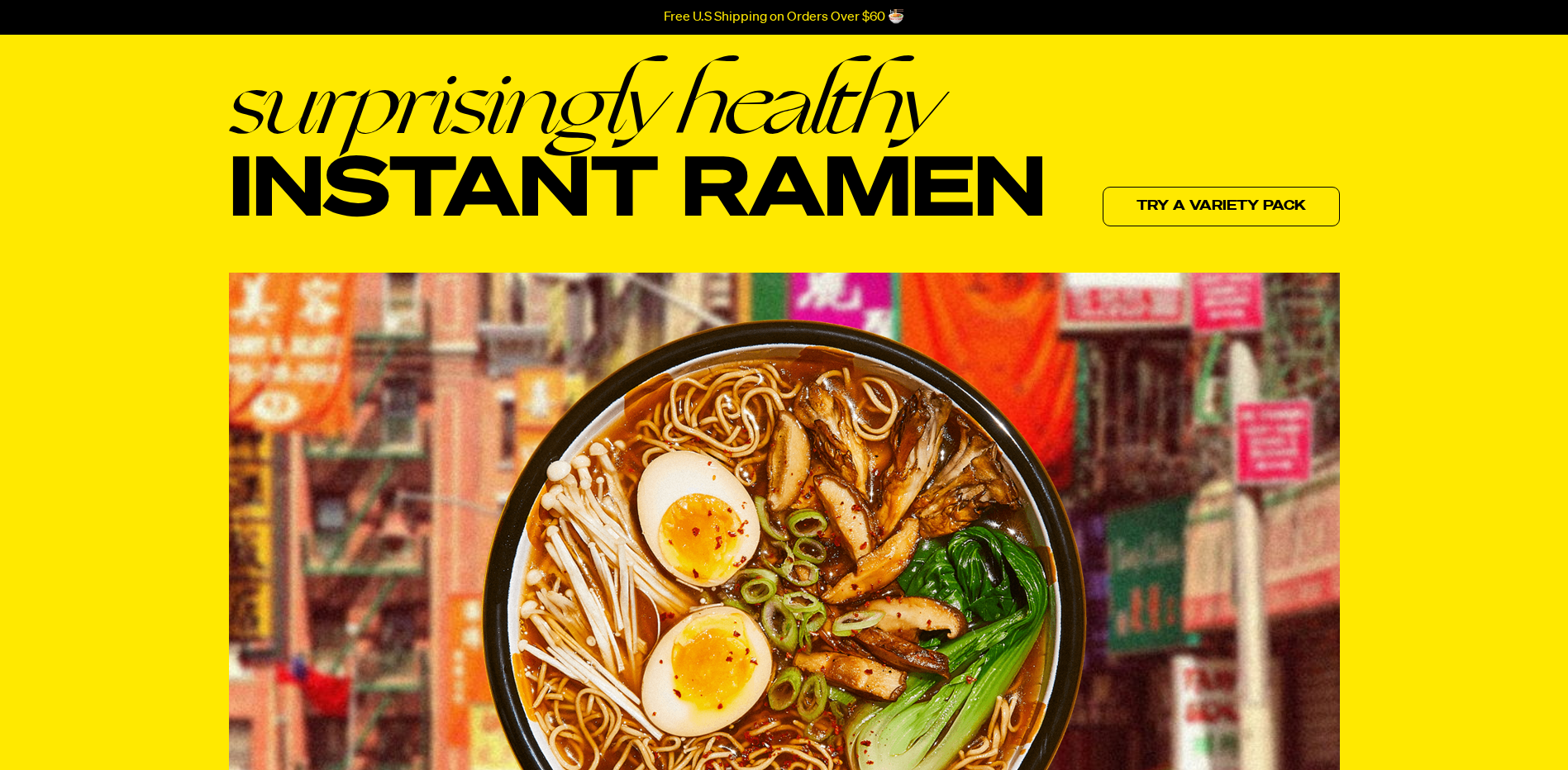 scroll, scrollTop: 0, scrollLeft: 0, axis: both 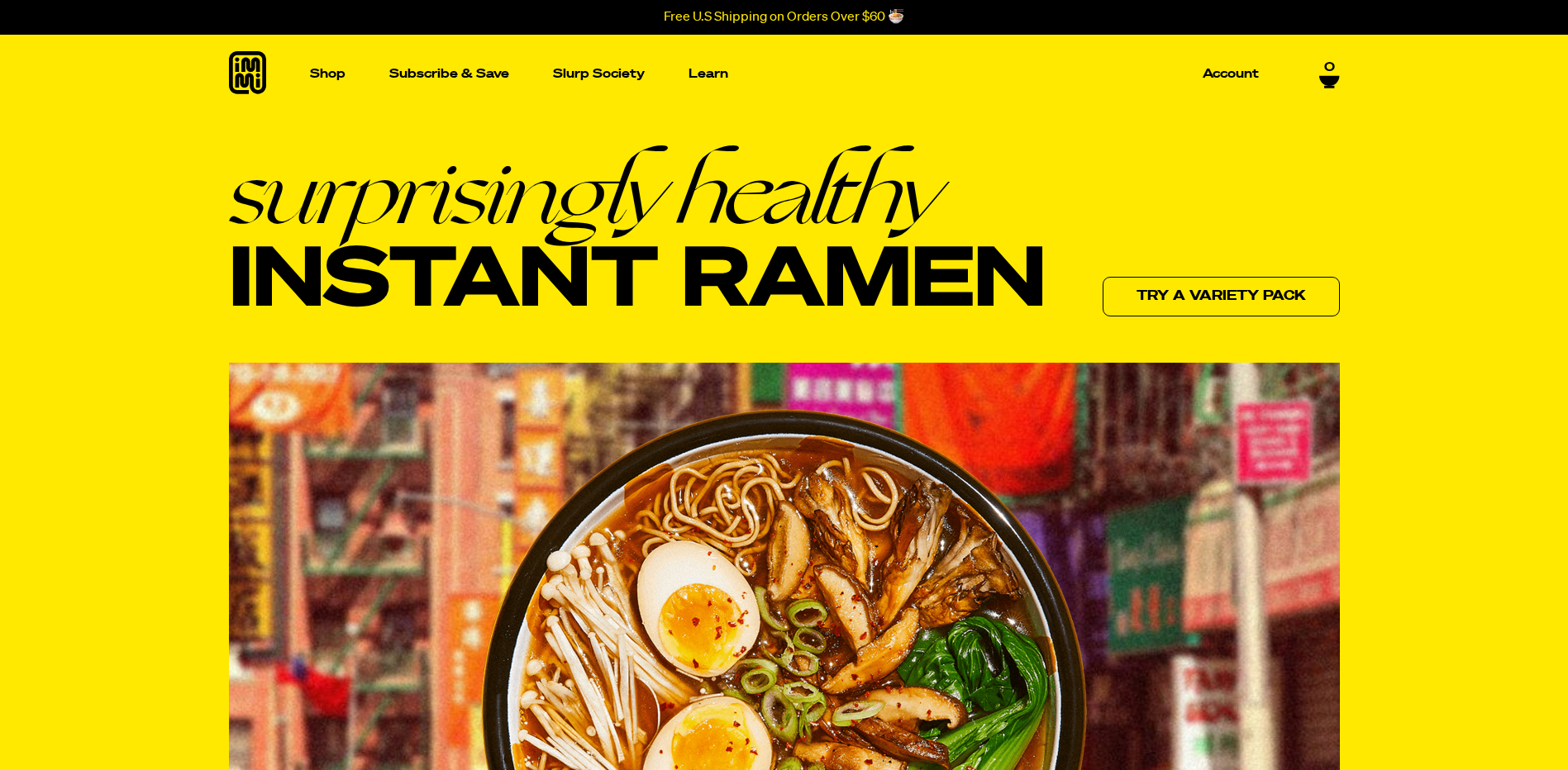 click on "surprisingly healthy
Instant Ramen
Try a variety pack" at bounding box center (784, 602) 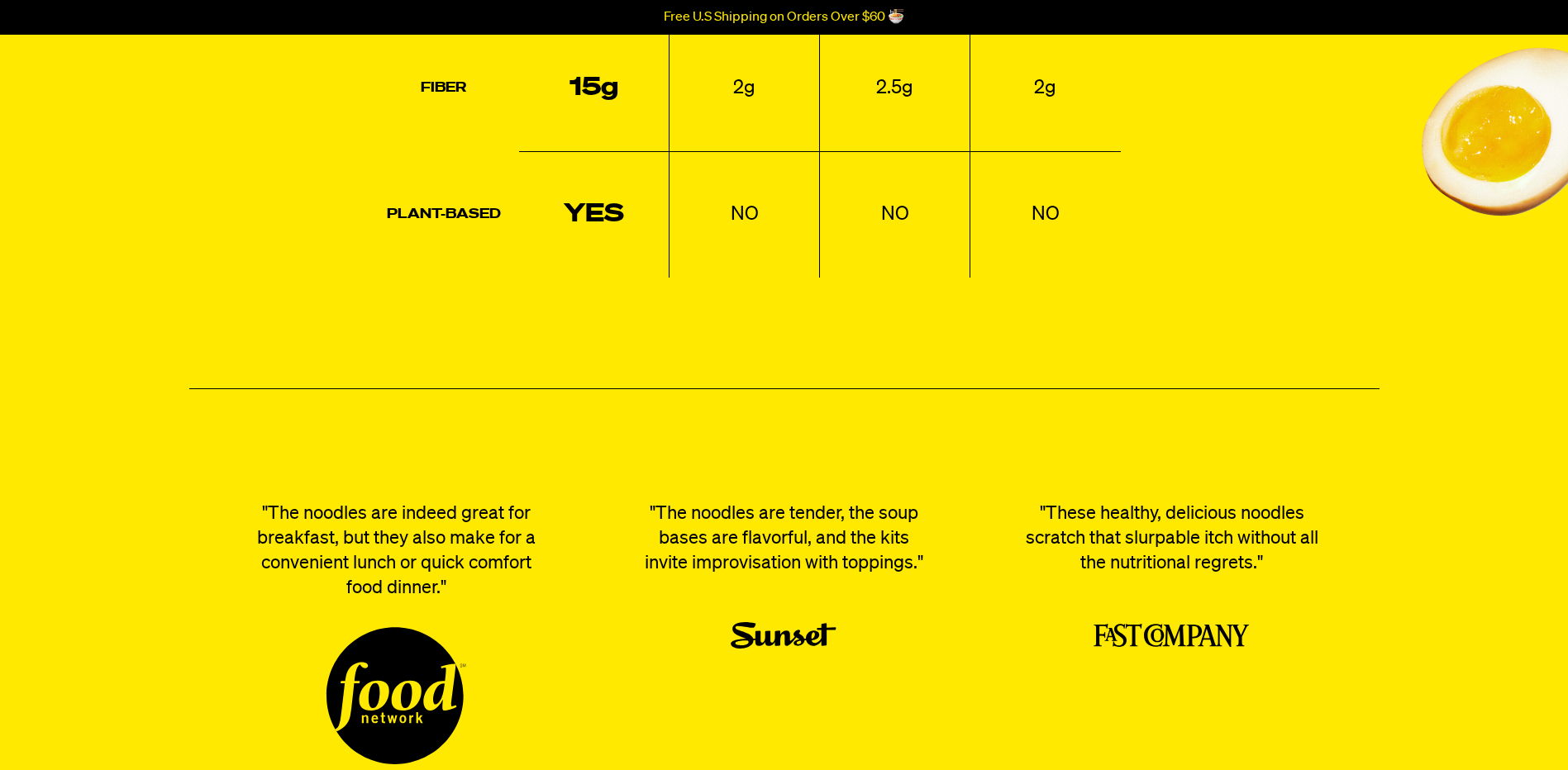 scroll, scrollTop: 4627, scrollLeft: 0, axis: vertical 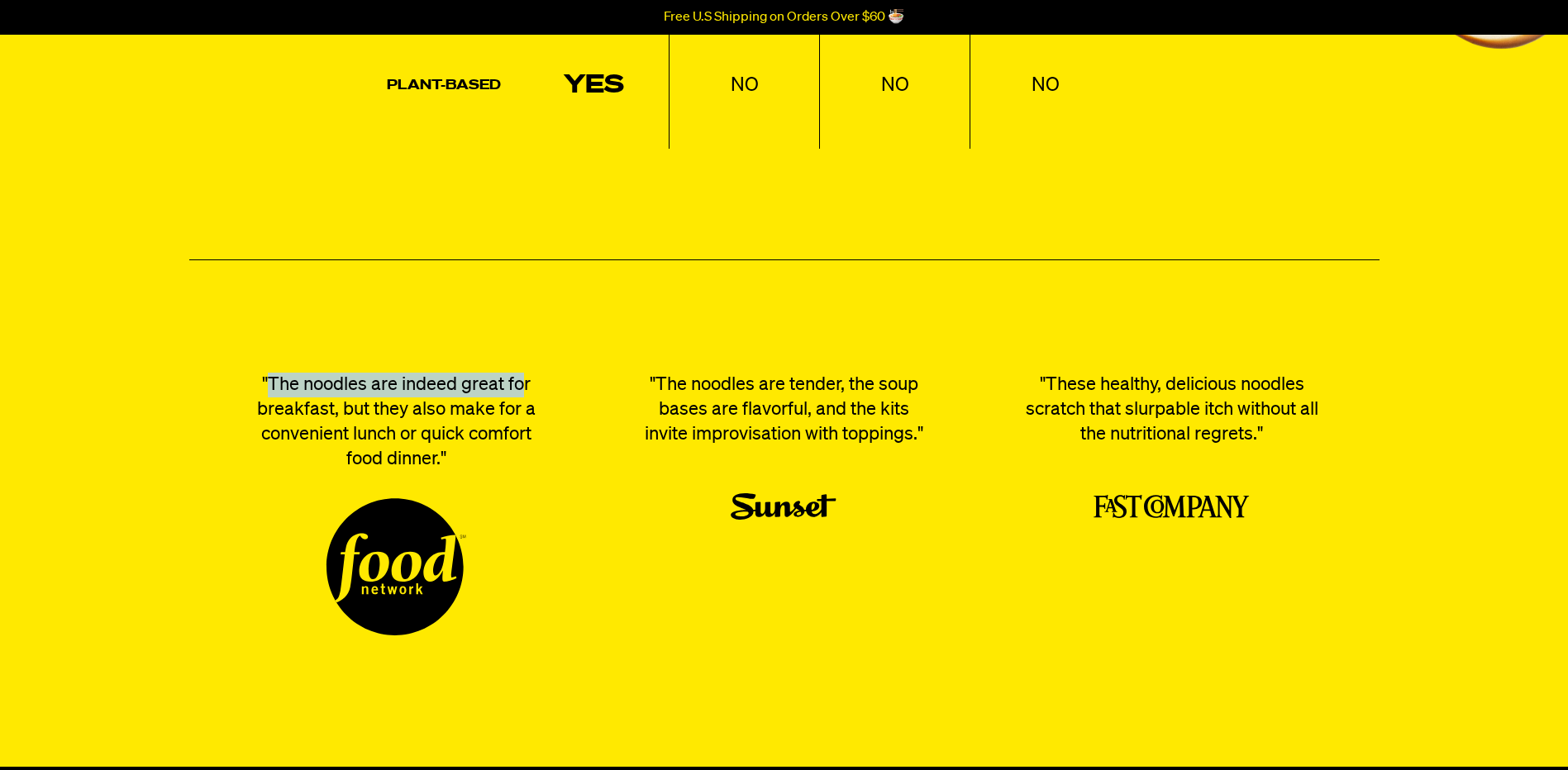 drag, startPoint x: 317, startPoint y: 380, endPoint x: 513, endPoint y: 387, distance: 196.12496 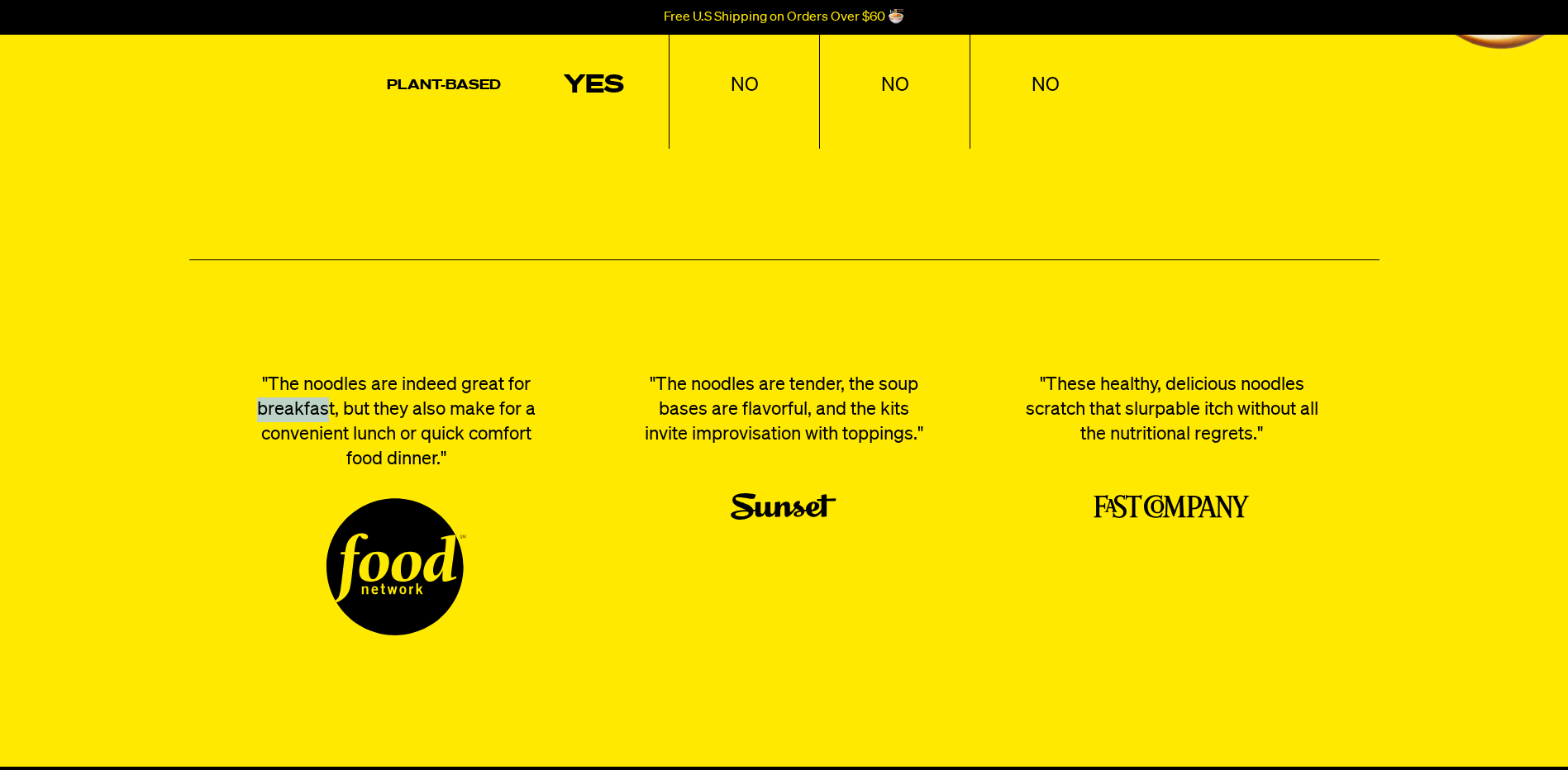 drag, startPoint x: 257, startPoint y: 405, endPoint x: 326, endPoint y: 405, distance: 69 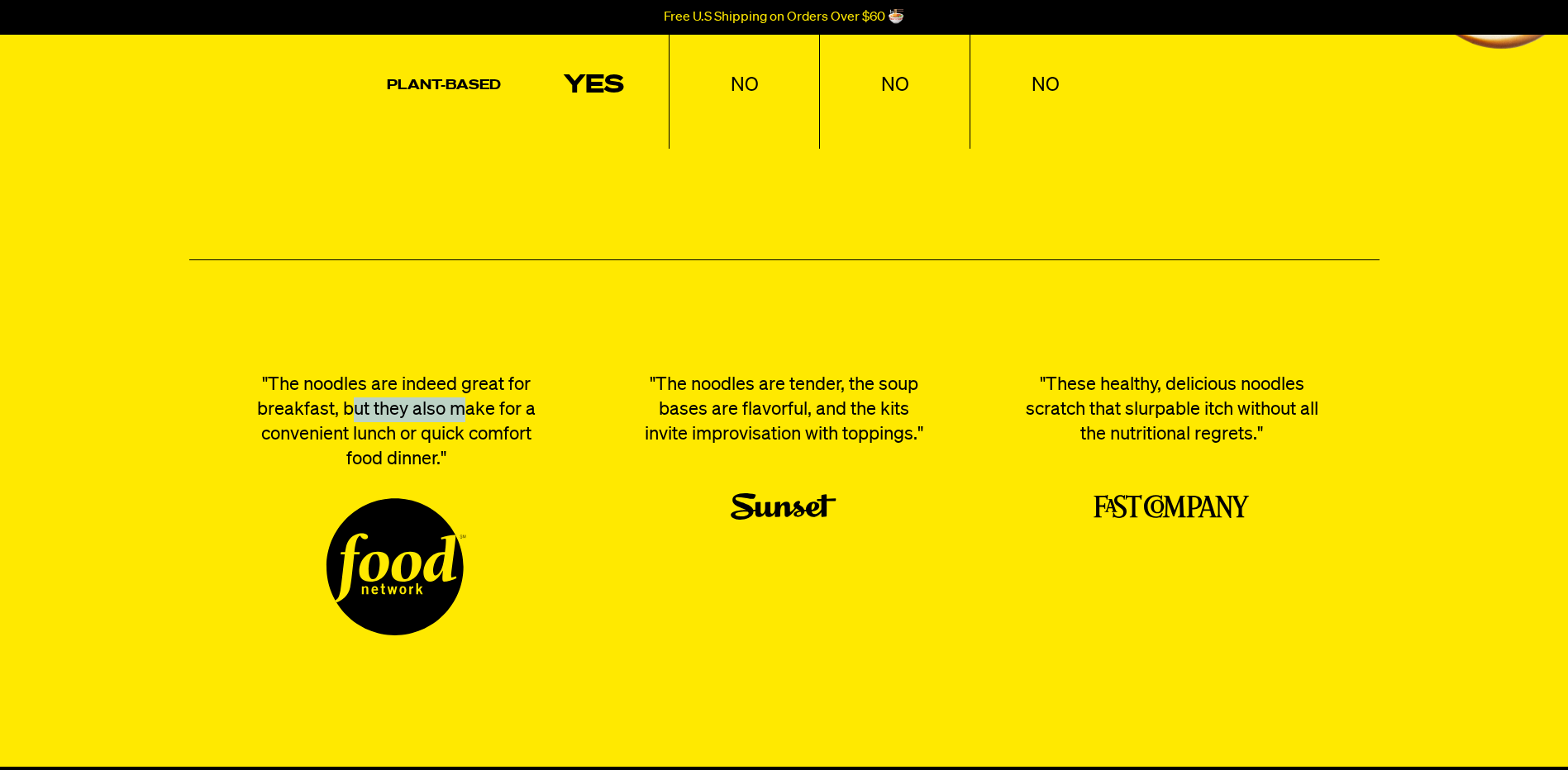 drag, startPoint x: 326, startPoint y: 405, endPoint x: 465, endPoint y: 410, distance: 139.0899 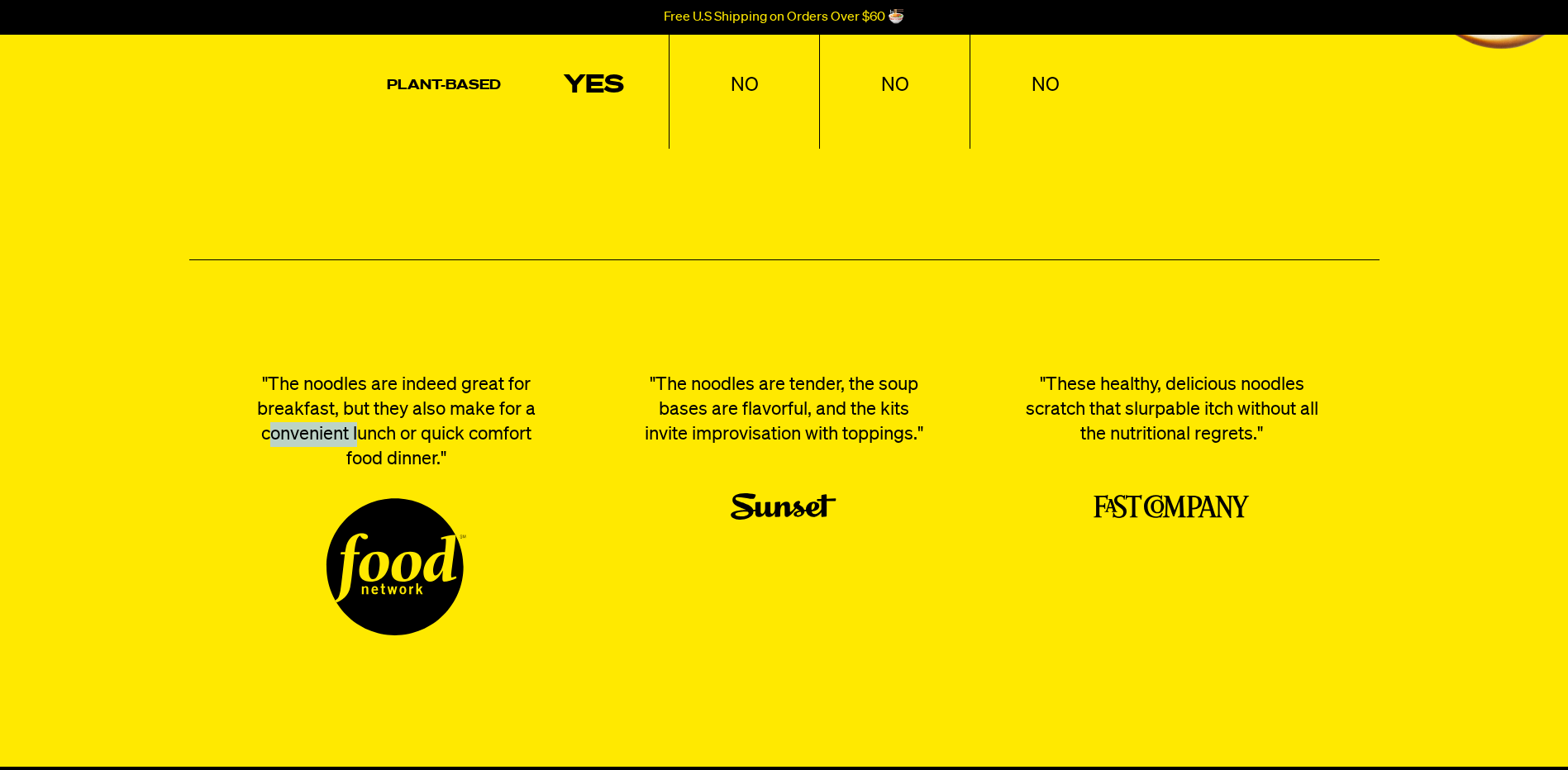 drag, startPoint x: 265, startPoint y: 435, endPoint x: 355, endPoint y: 438, distance: 90.04999 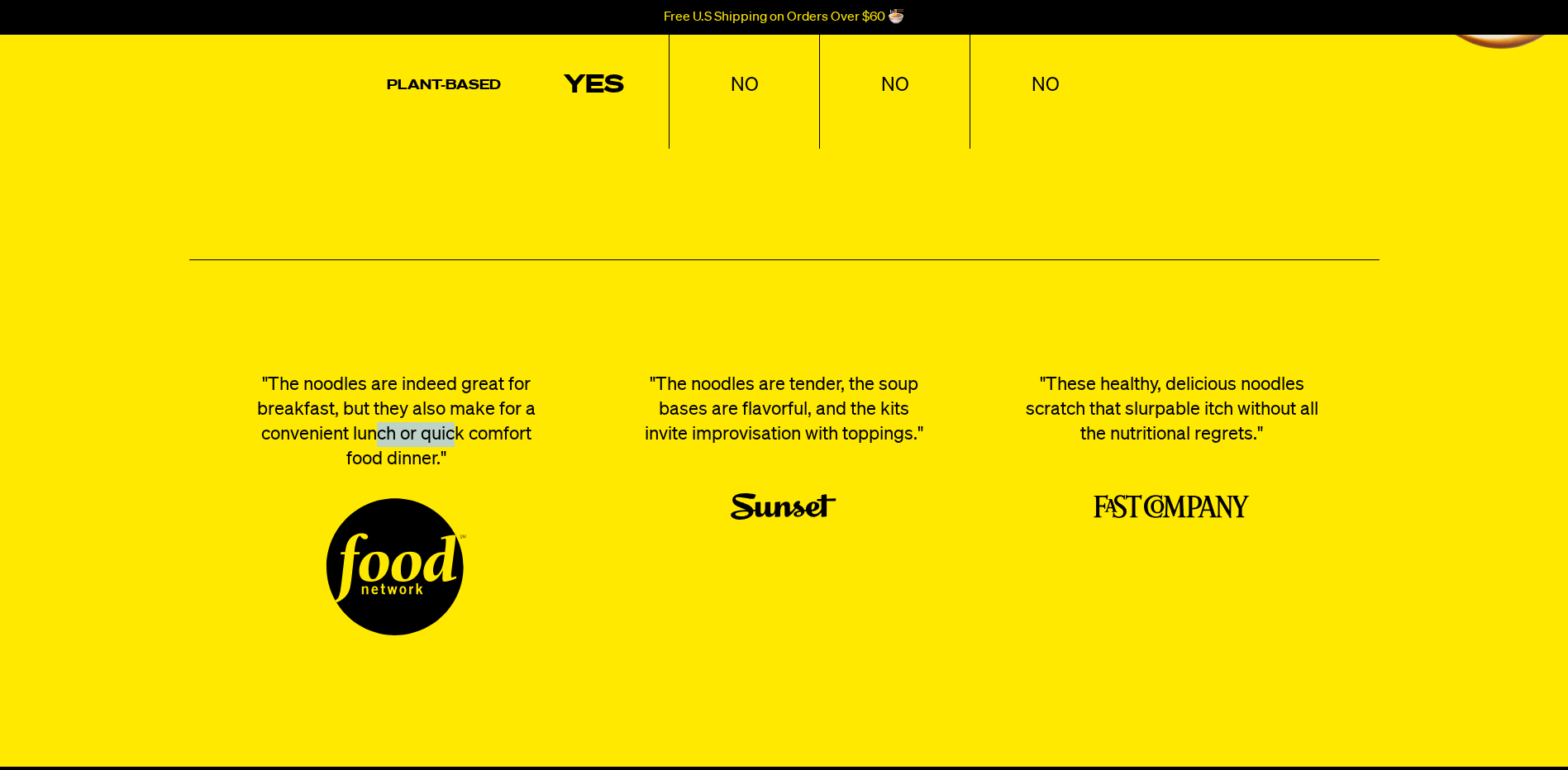 drag, startPoint x: 355, startPoint y: 438, endPoint x: 458, endPoint y: 442, distance: 103.07764 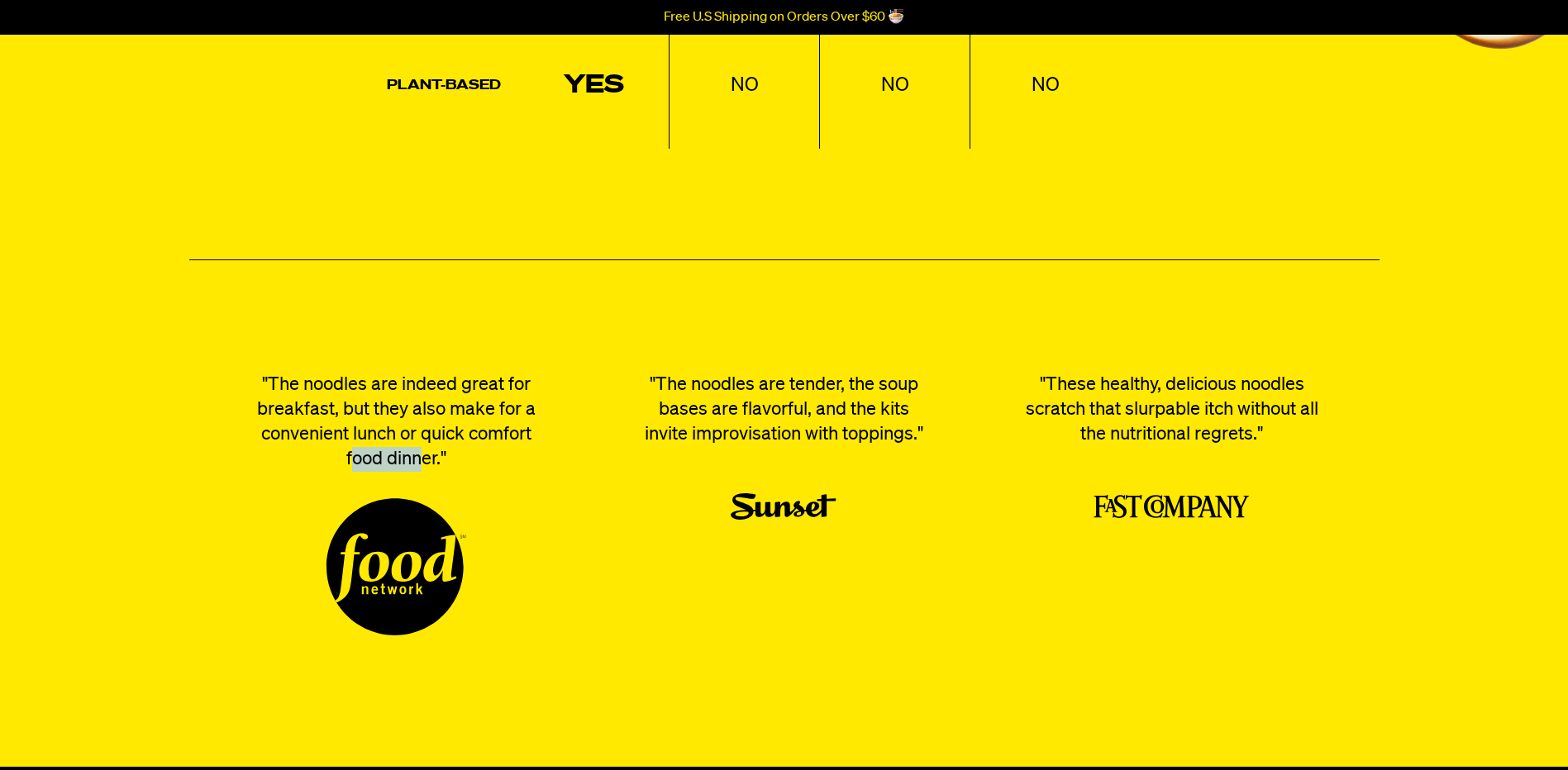 drag, startPoint x: 458, startPoint y: 442, endPoint x: 422, endPoint y: 450, distance: 36.87818 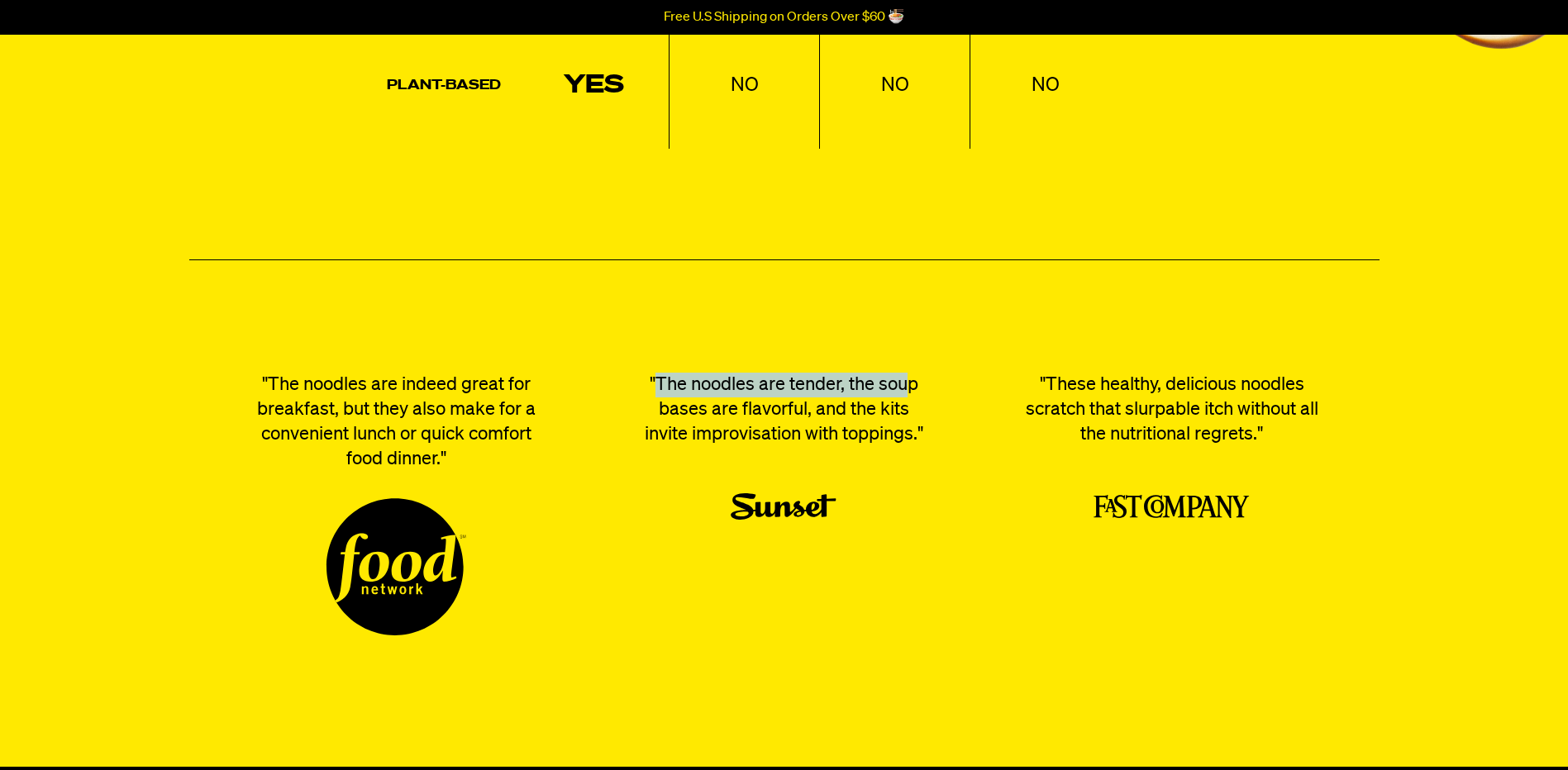 drag, startPoint x: 658, startPoint y: 381, endPoint x: 905, endPoint y: 397, distance: 247.51768 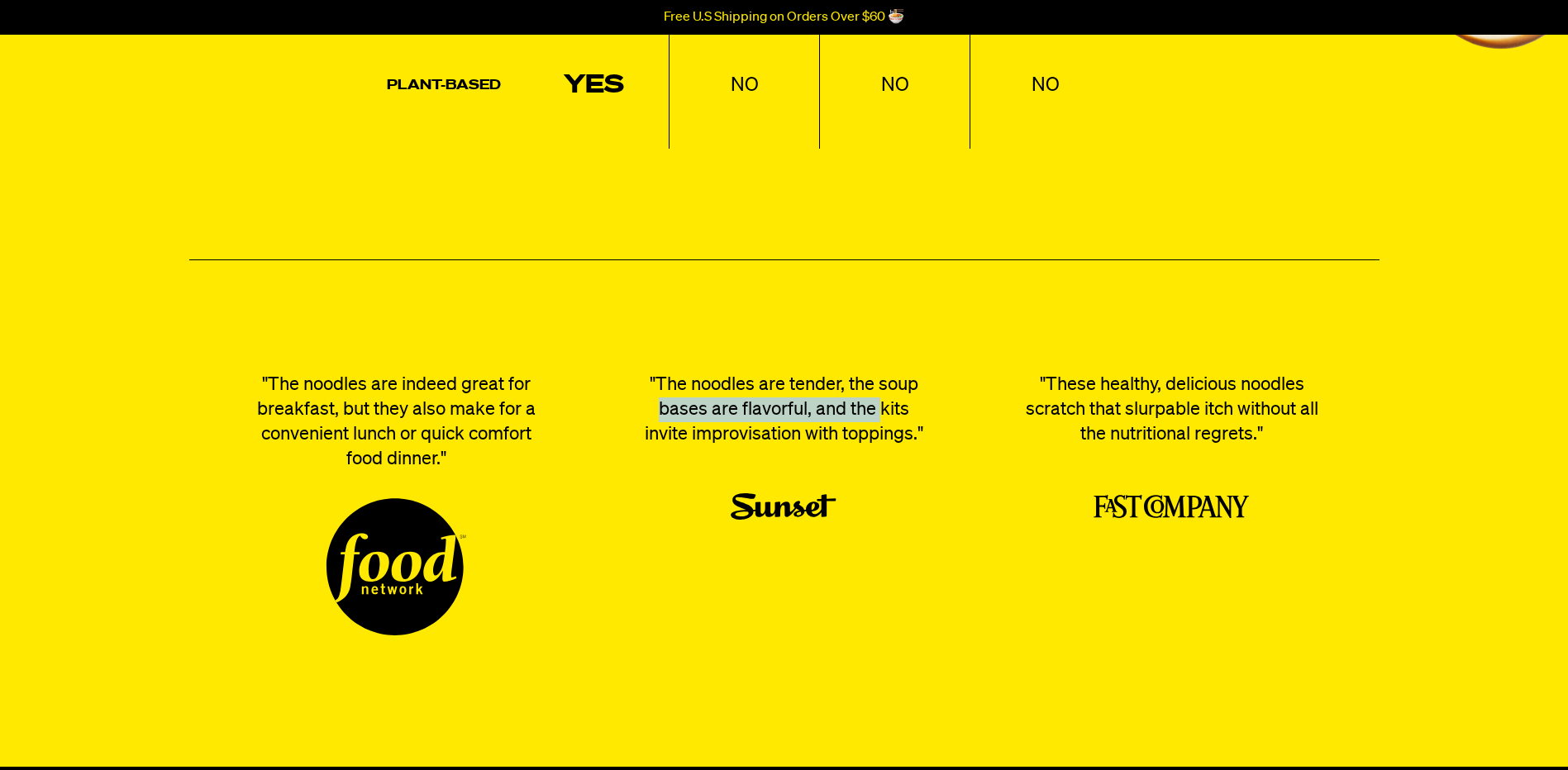 drag, startPoint x: 662, startPoint y: 420, endPoint x: 879, endPoint y: 414, distance: 217.08293 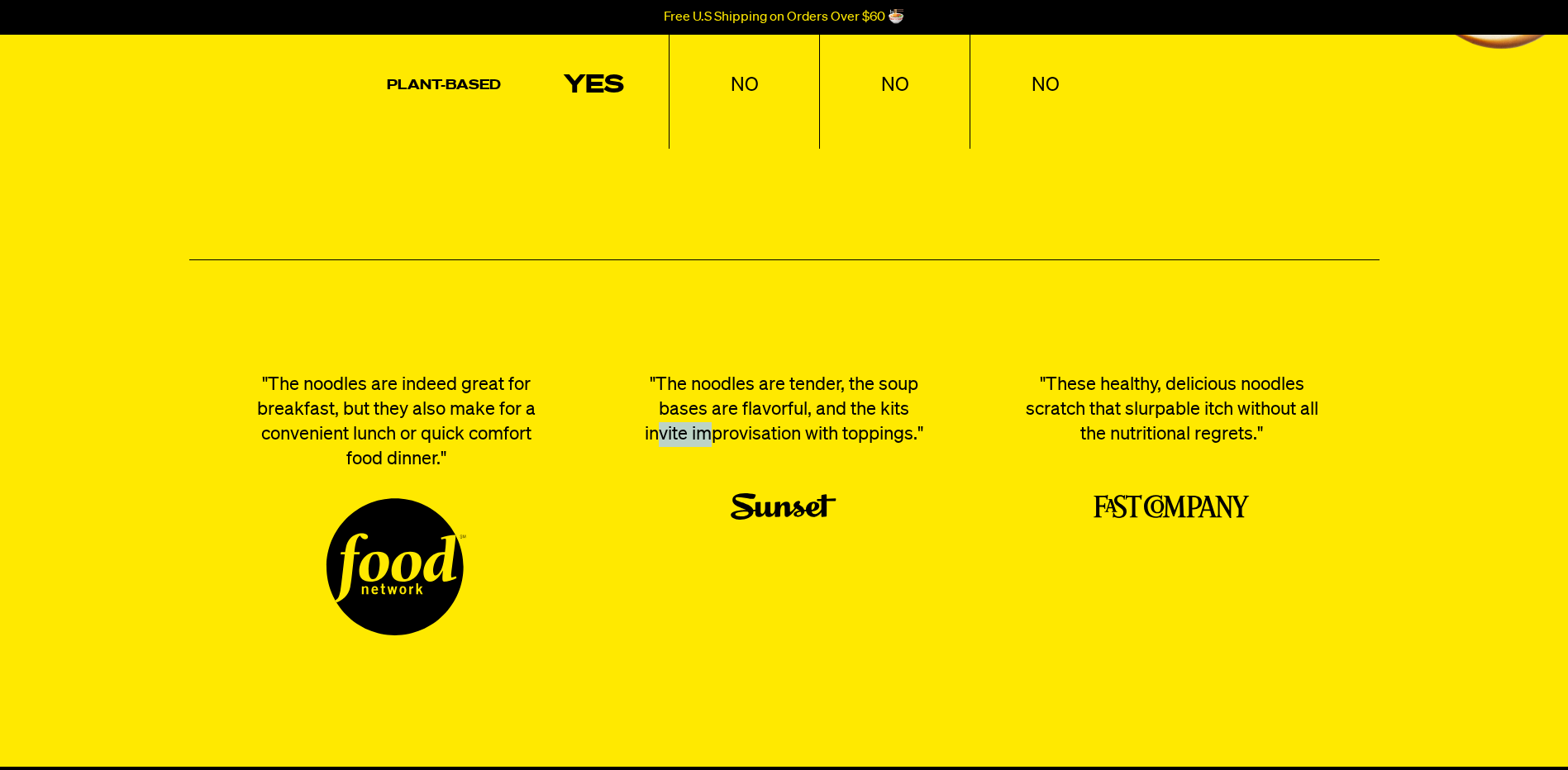 drag, startPoint x: 654, startPoint y: 436, endPoint x: 716, endPoint y: 434, distance: 62.03225 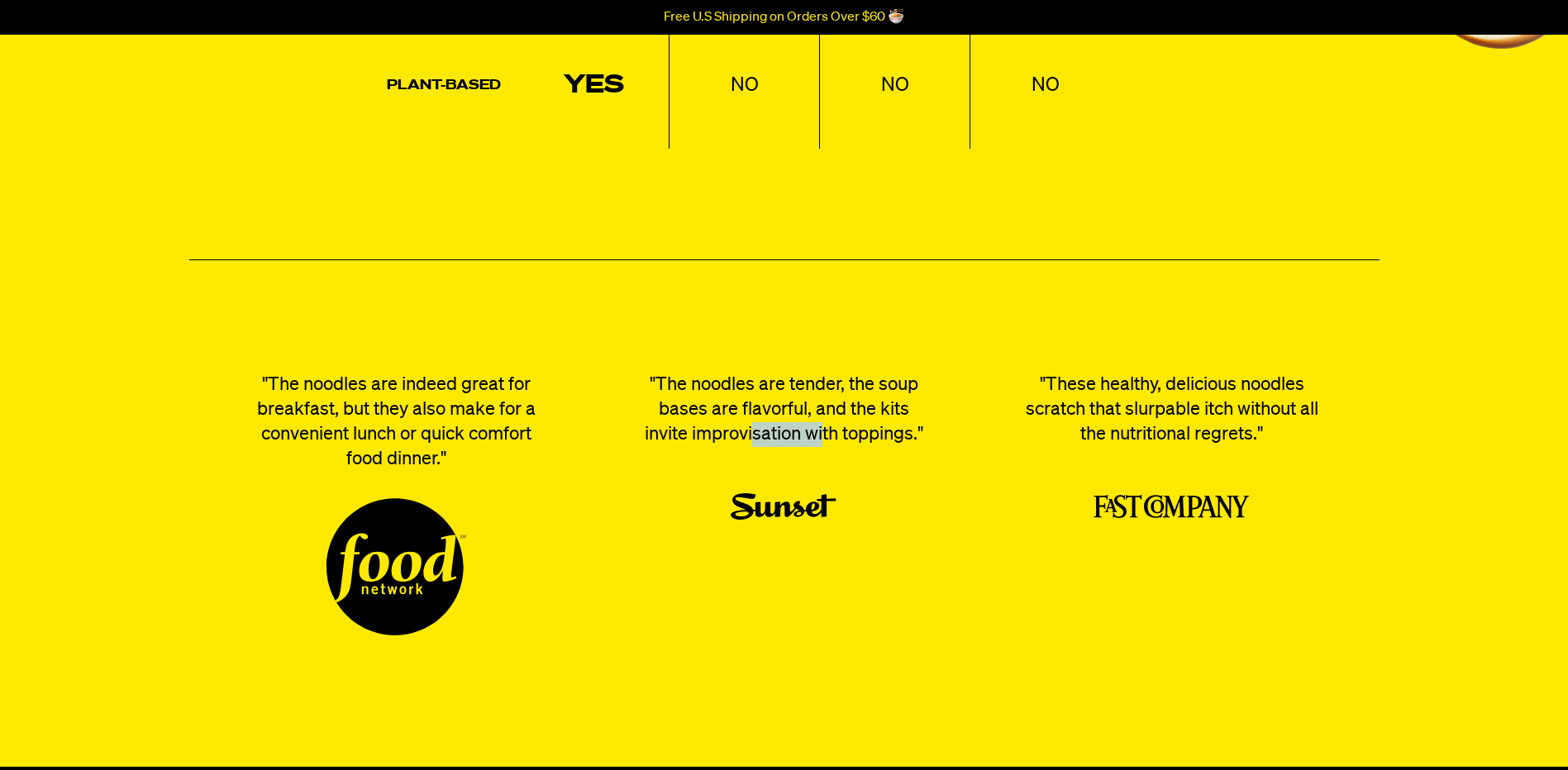 drag, startPoint x: 716, startPoint y: 434, endPoint x: 825, endPoint y: 435, distance: 109.00459 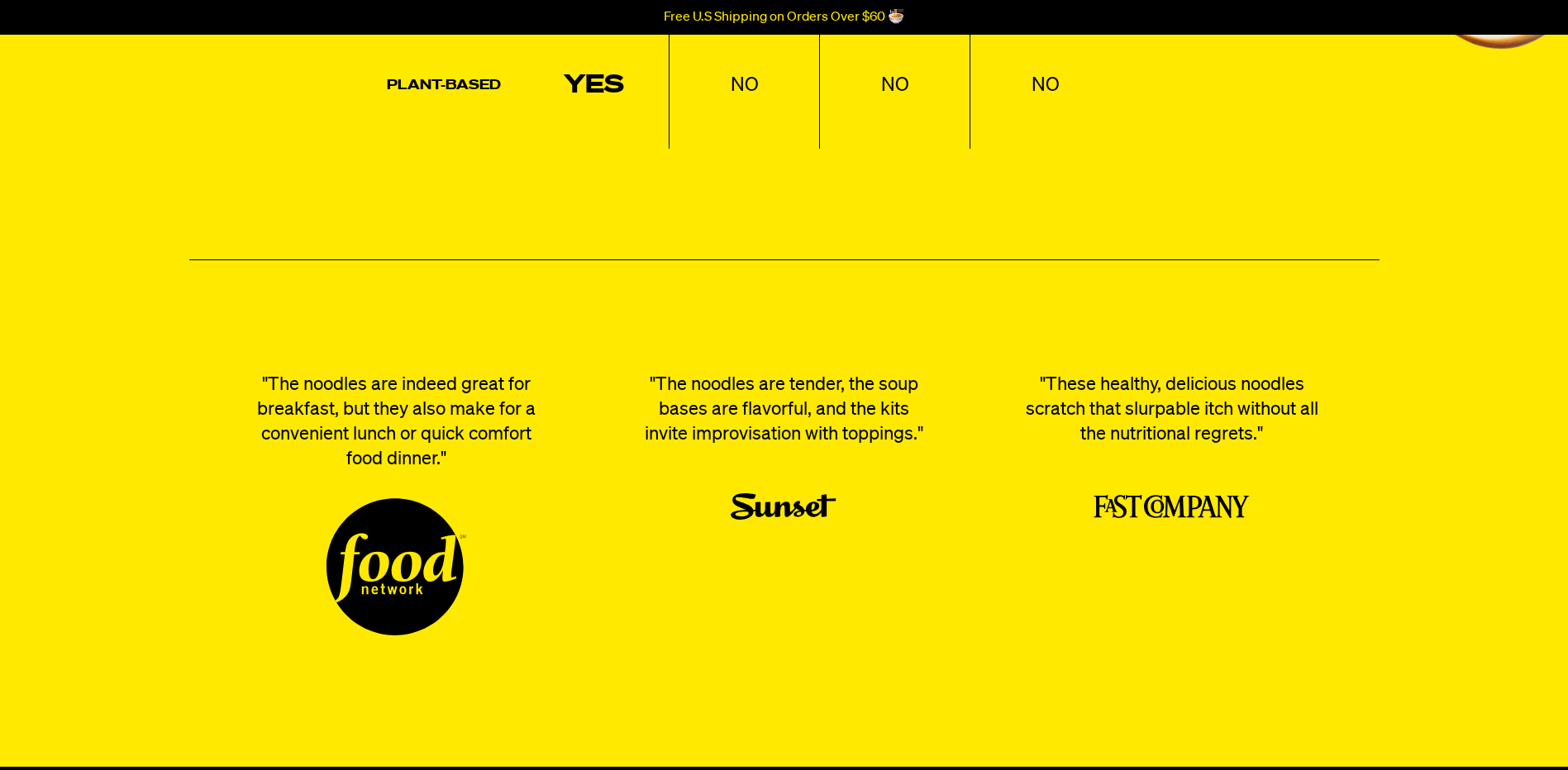 drag, startPoint x: 825, startPoint y: 435, endPoint x: 727, endPoint y: 467, distance: 103.09219 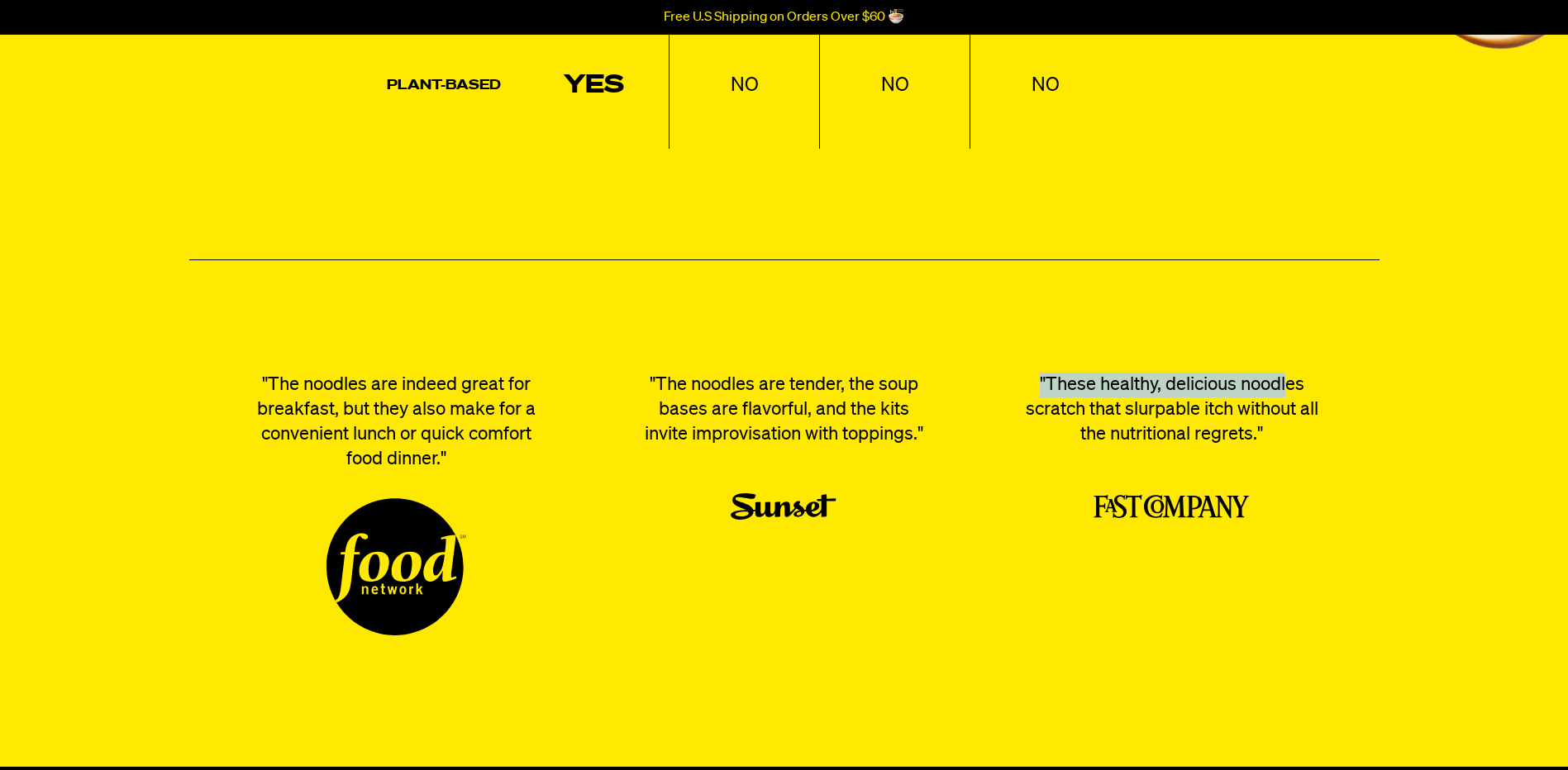 drag, startPoint x: 1031, startPoint y: 384, endPoint x: 1288, endPoint y: 392, distance: 257.1245 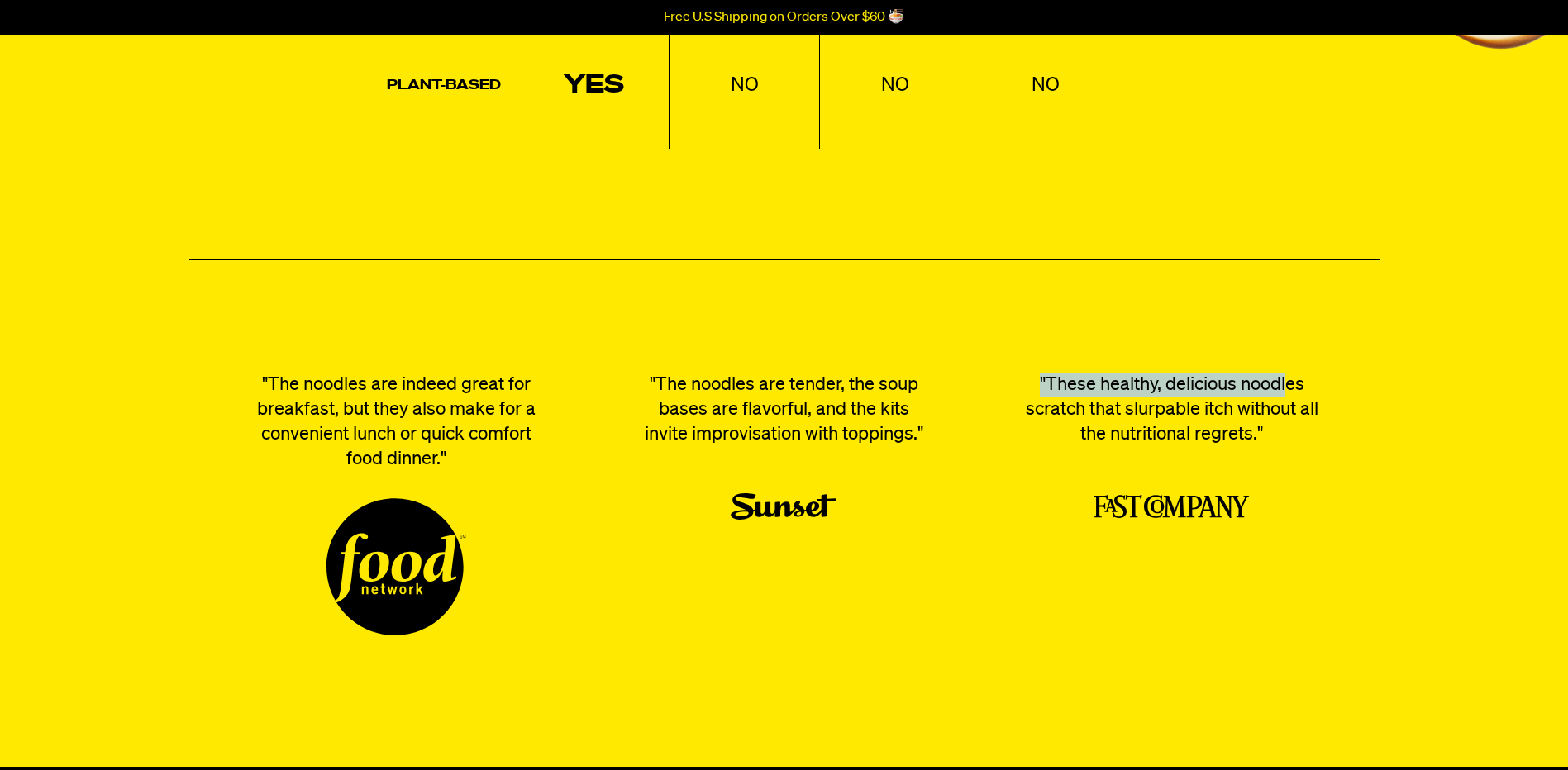 click on ""These healthy, delicious noodles scratch that slurpable itch without all the nutritional regrets."" at bounding box center [1171, 410] 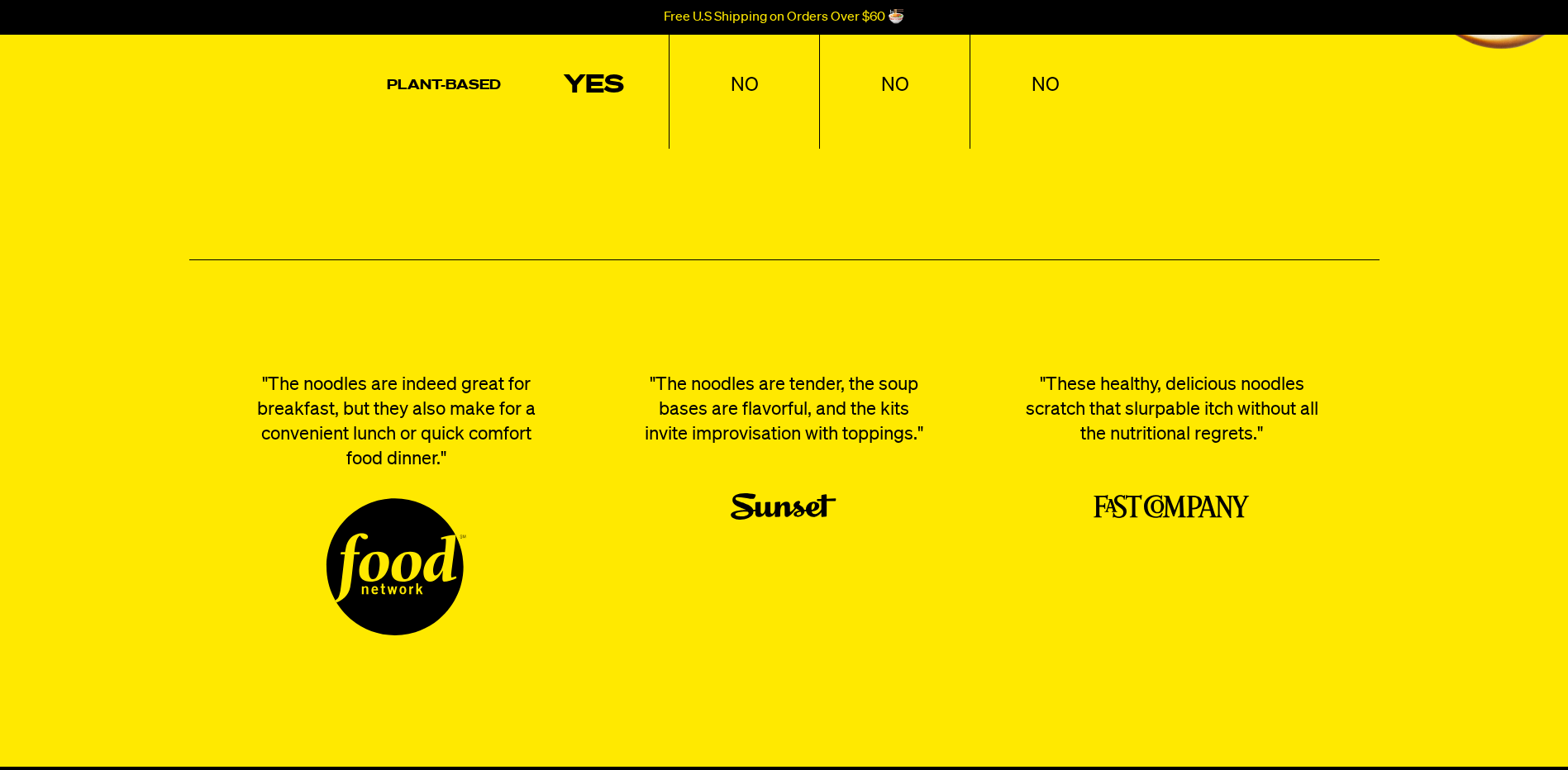 click on ""The noodles are tender, the soup bases are flavorful, and the kits invite improvisation with toppings."" at bounding box center [784, 410] 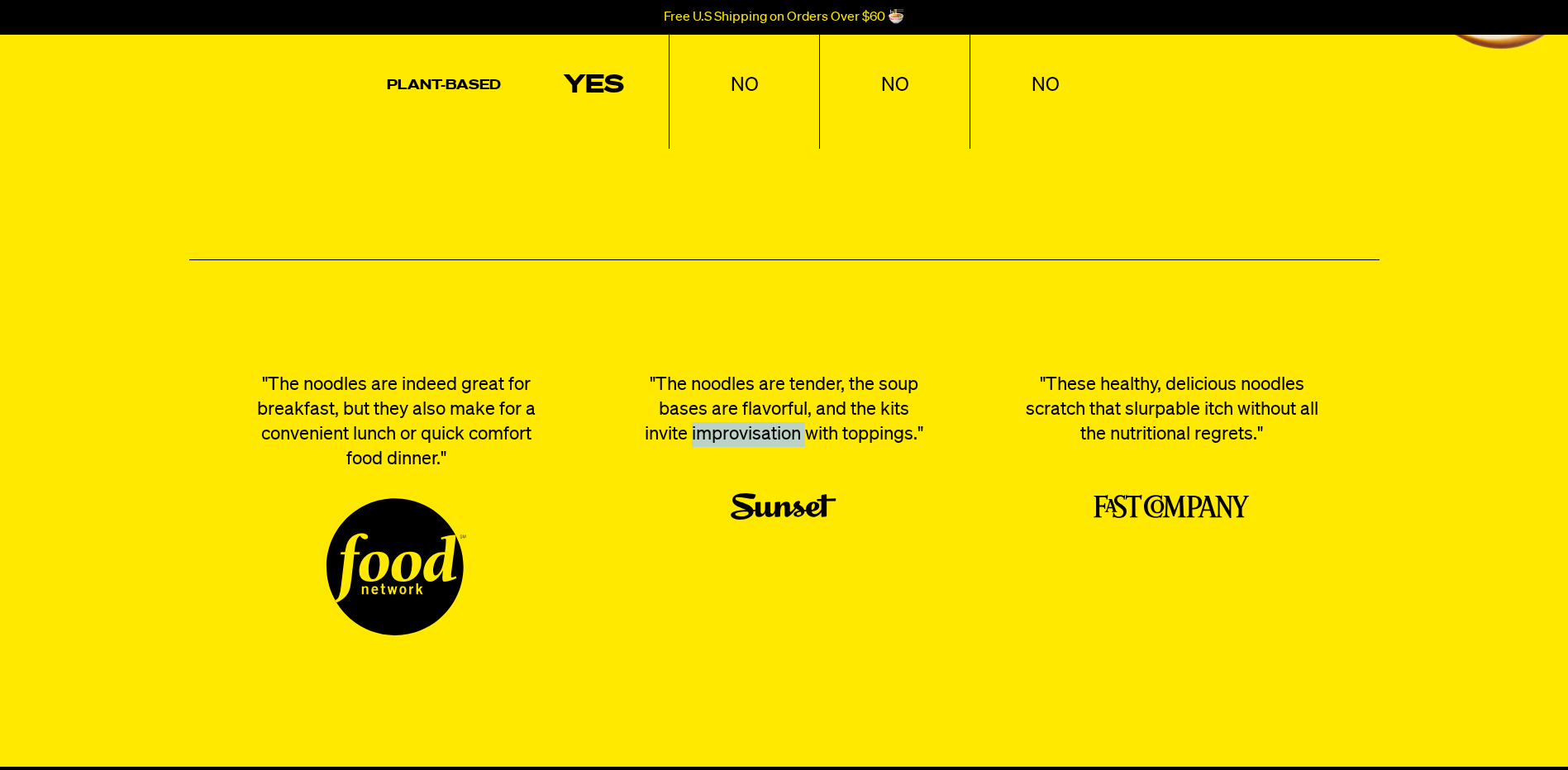 click on ""The noodles are tender, the soup bases are flavorful, and the kits invite improvisation with toppings."" at bounding box center (784, 410) 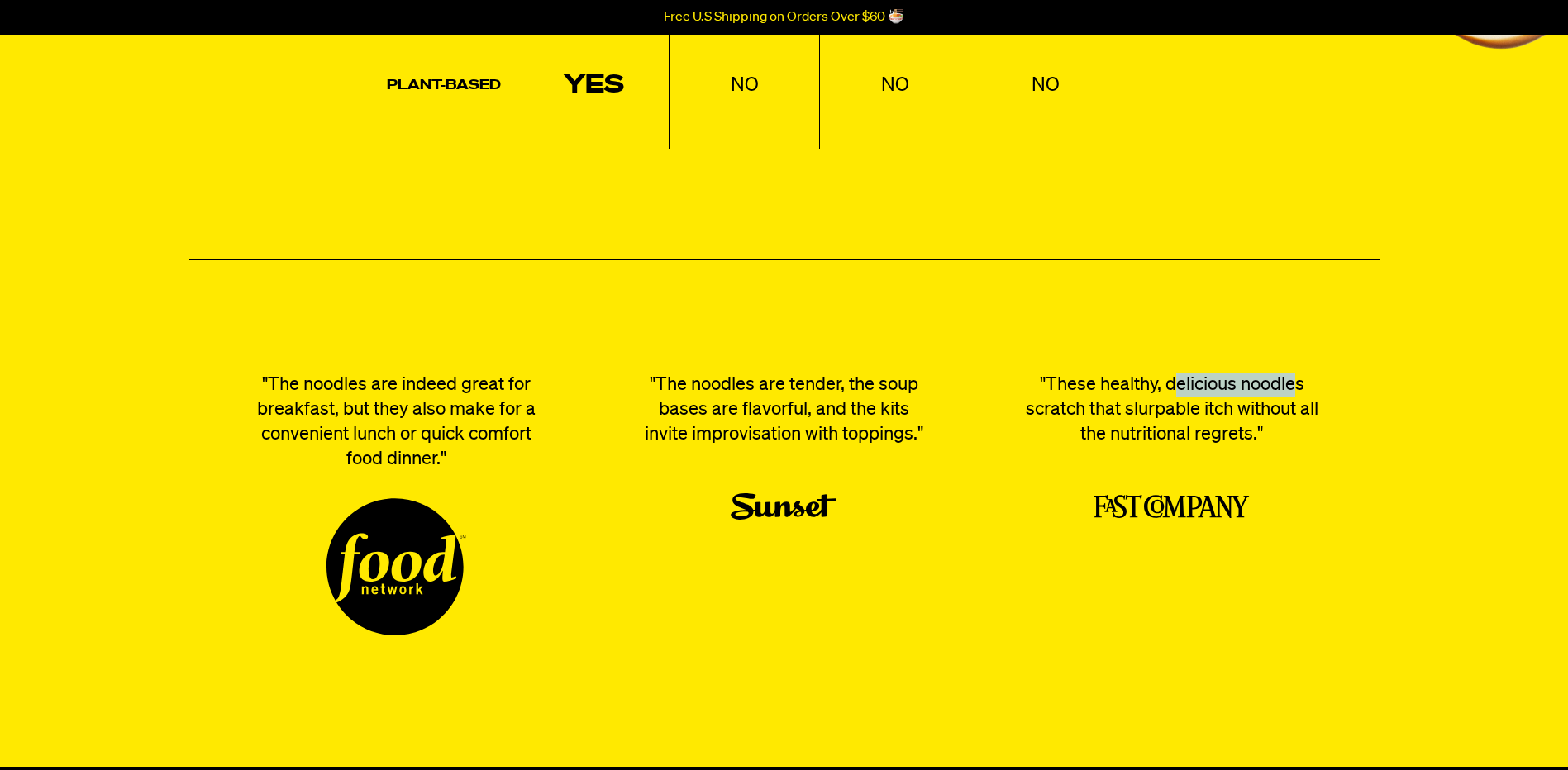 drag, startPoint x: 1178, startPoint y: 389, endPoint x: 1300, endPoint y: 392, distance: 122.03688 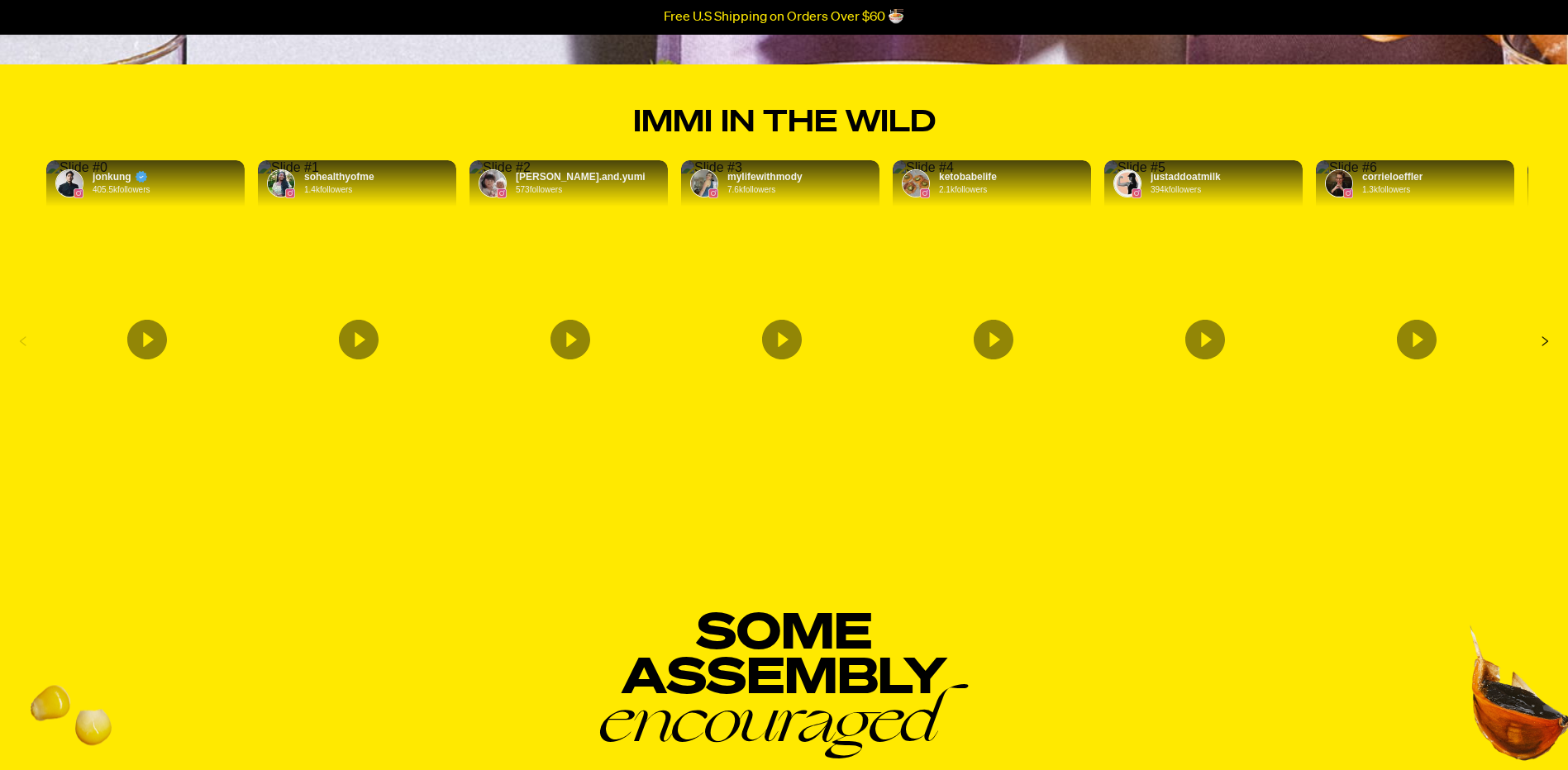 scroll, scrollTop: 6031, scrollLeft: 0, axis: vertical 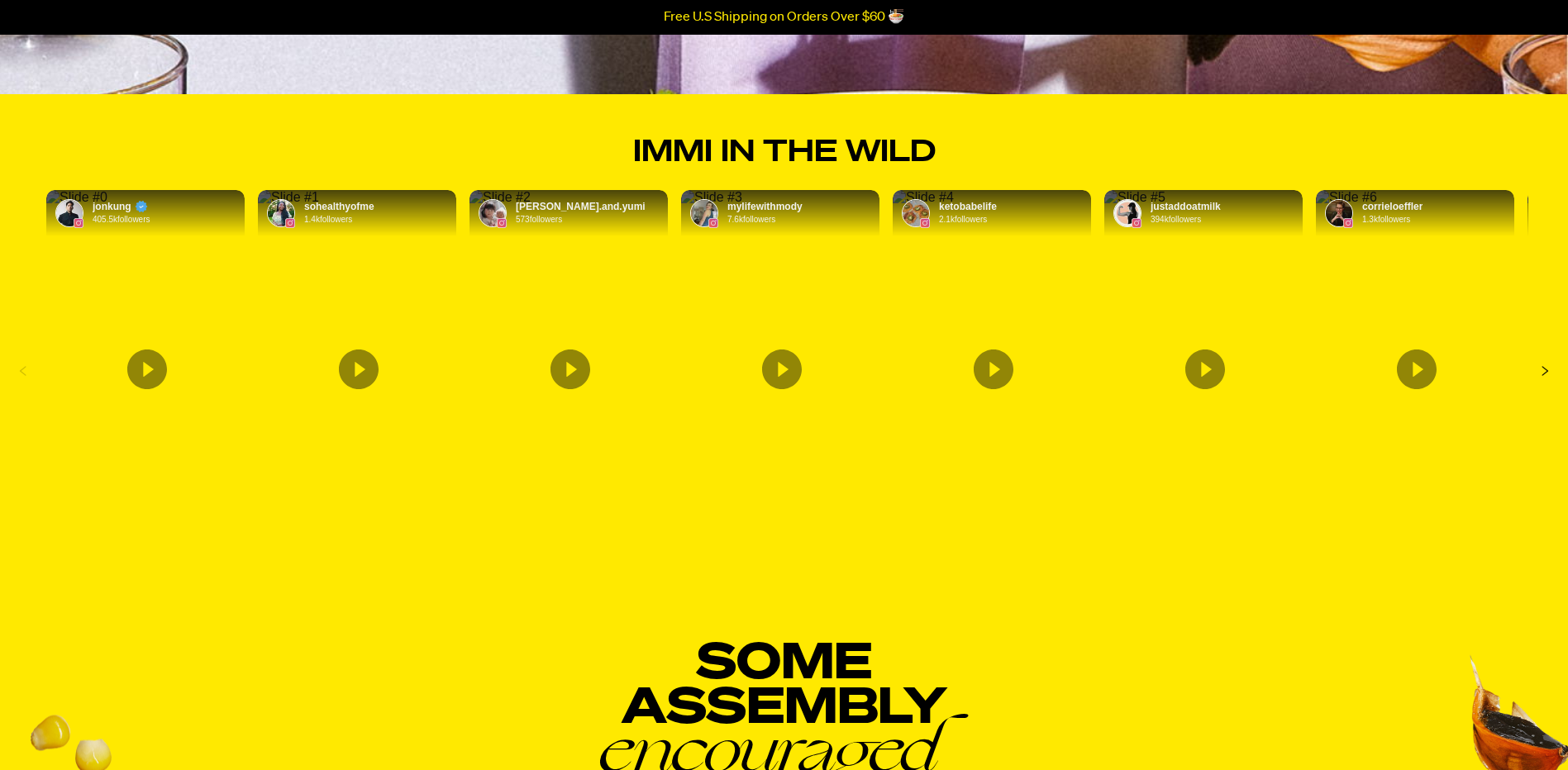 drag, startPoint x: 1037, startPoint y: 661, endPoint x: 1018, endPoint y: 658, distance: 19.235384 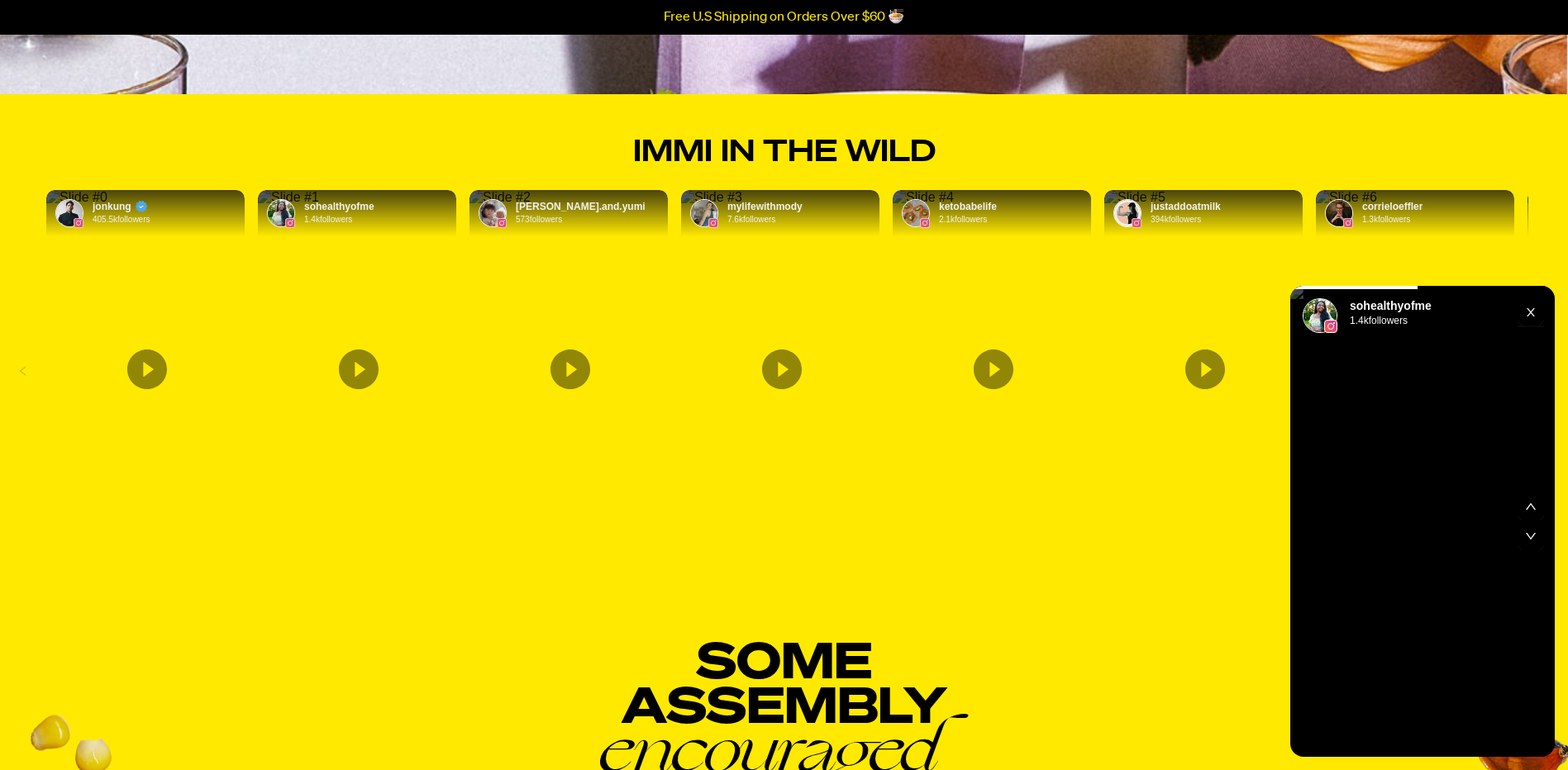 click at bounding box center (1536, 521) 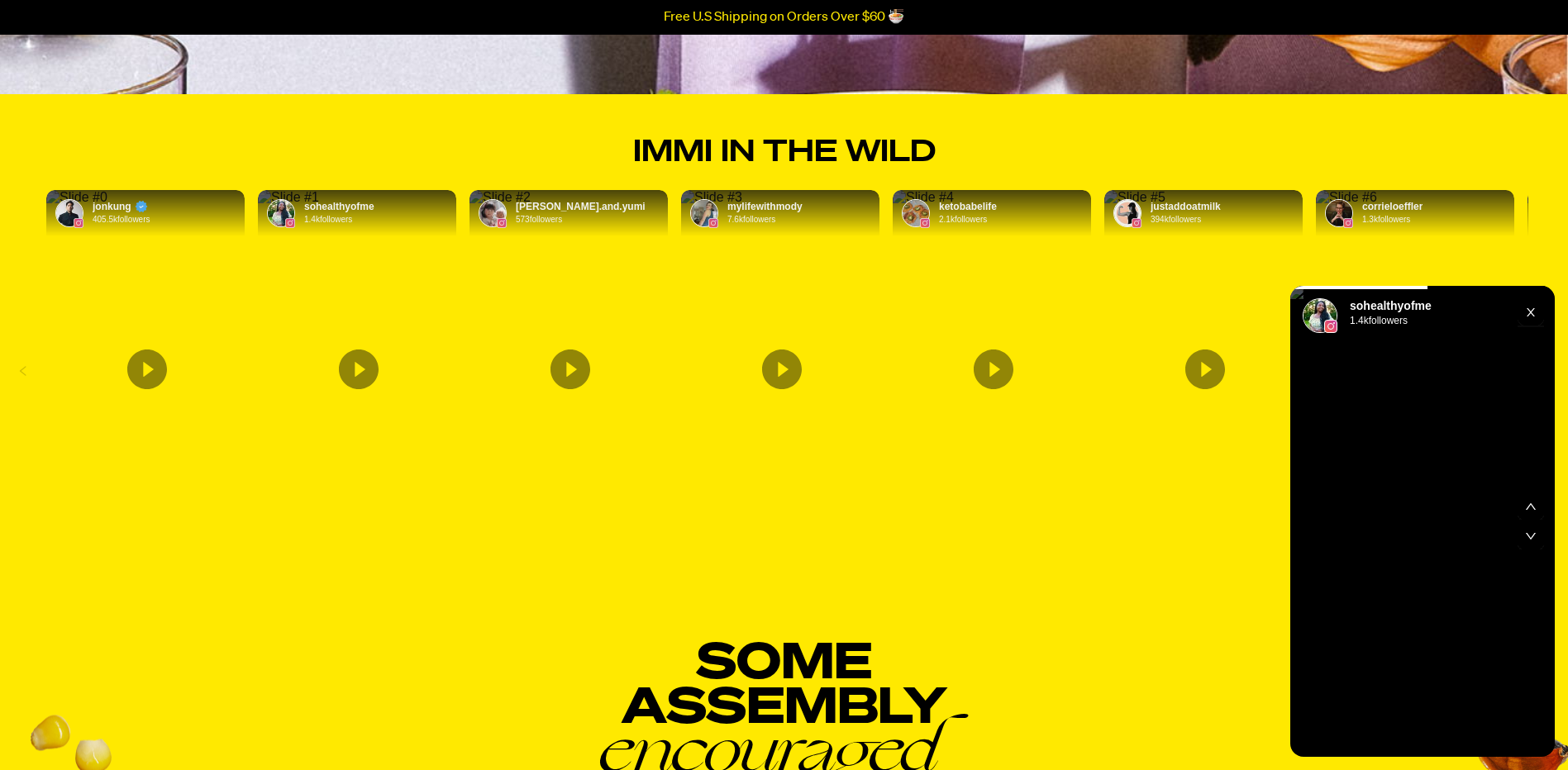 click 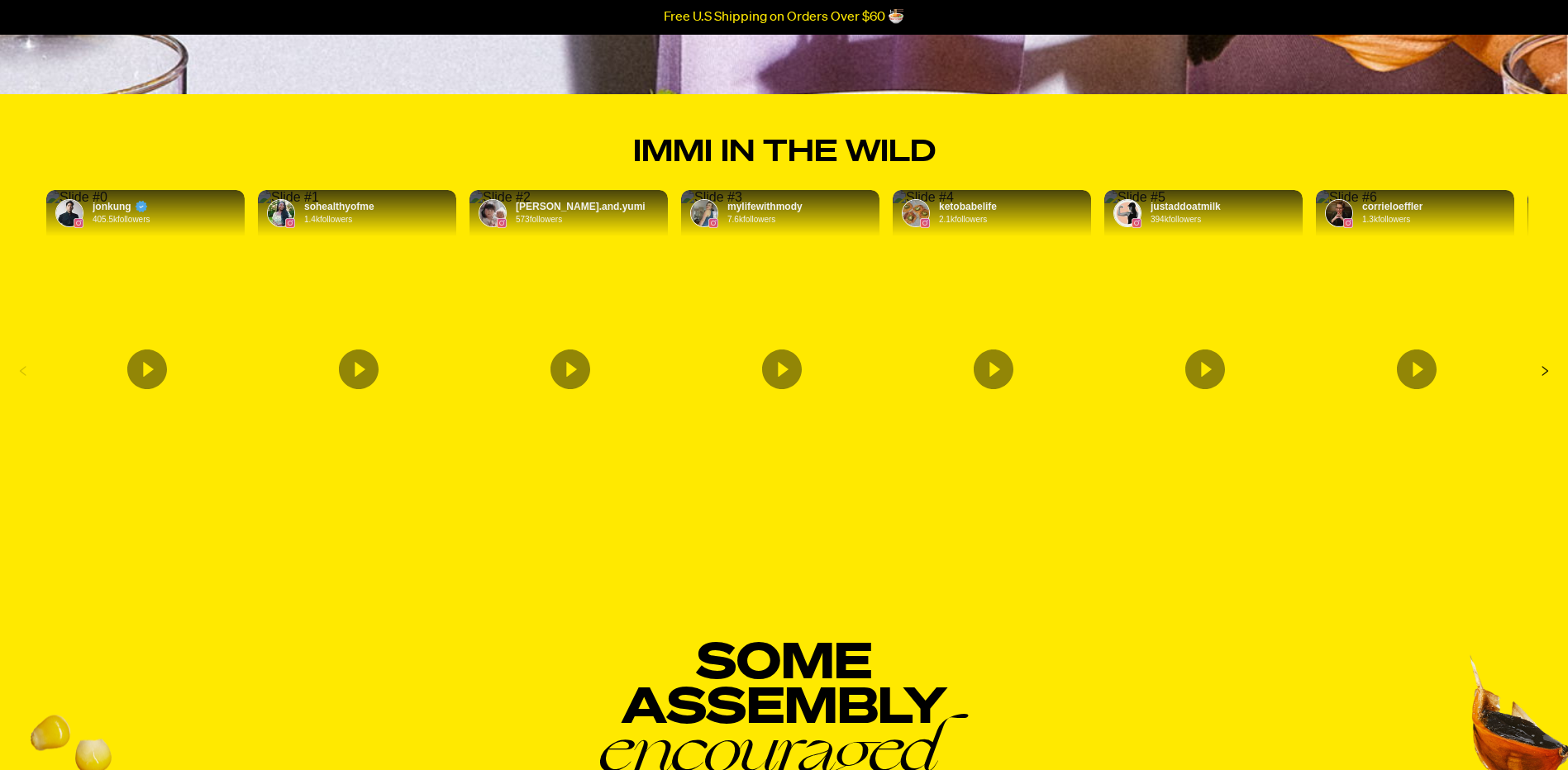 click 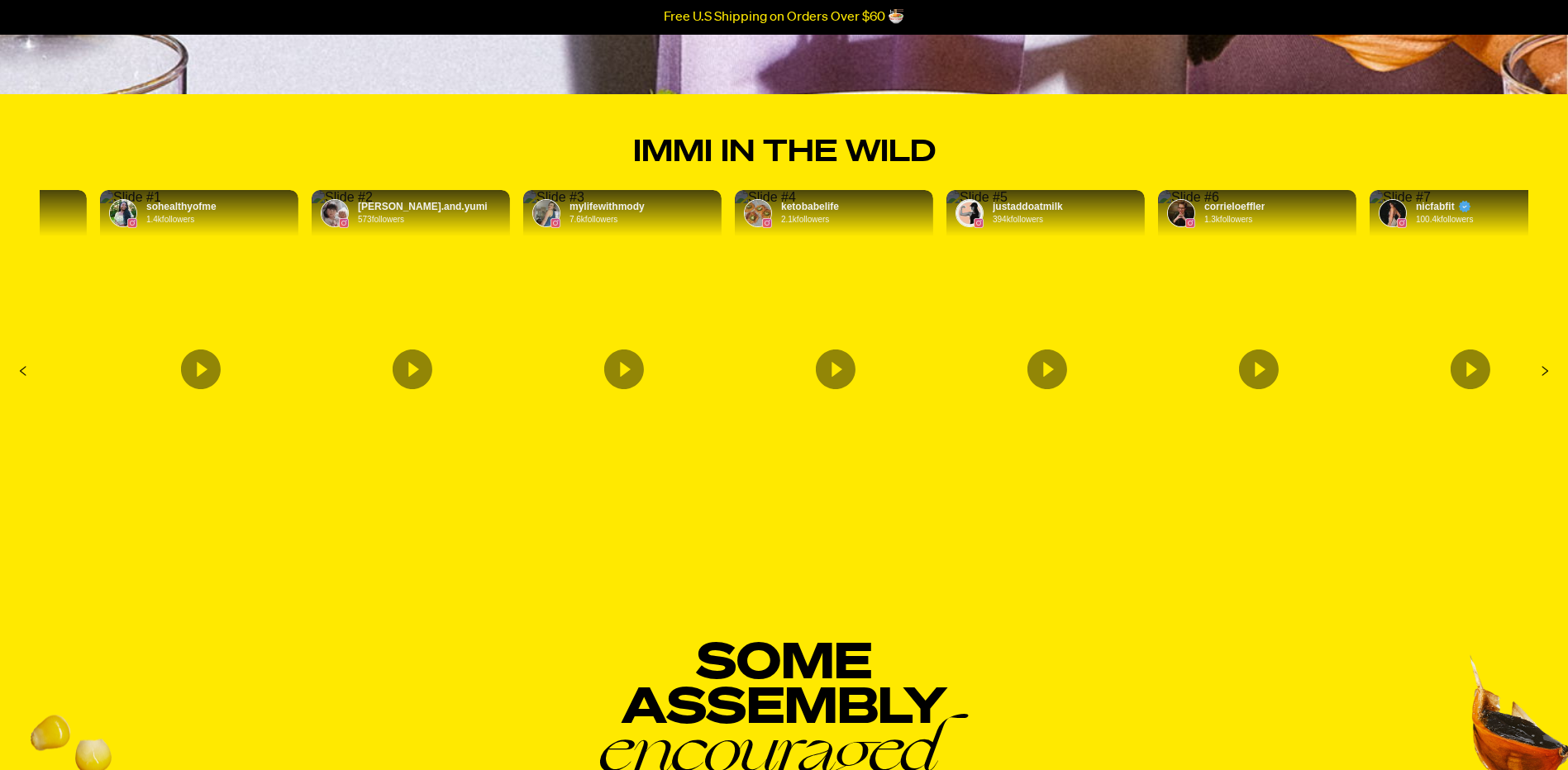 click 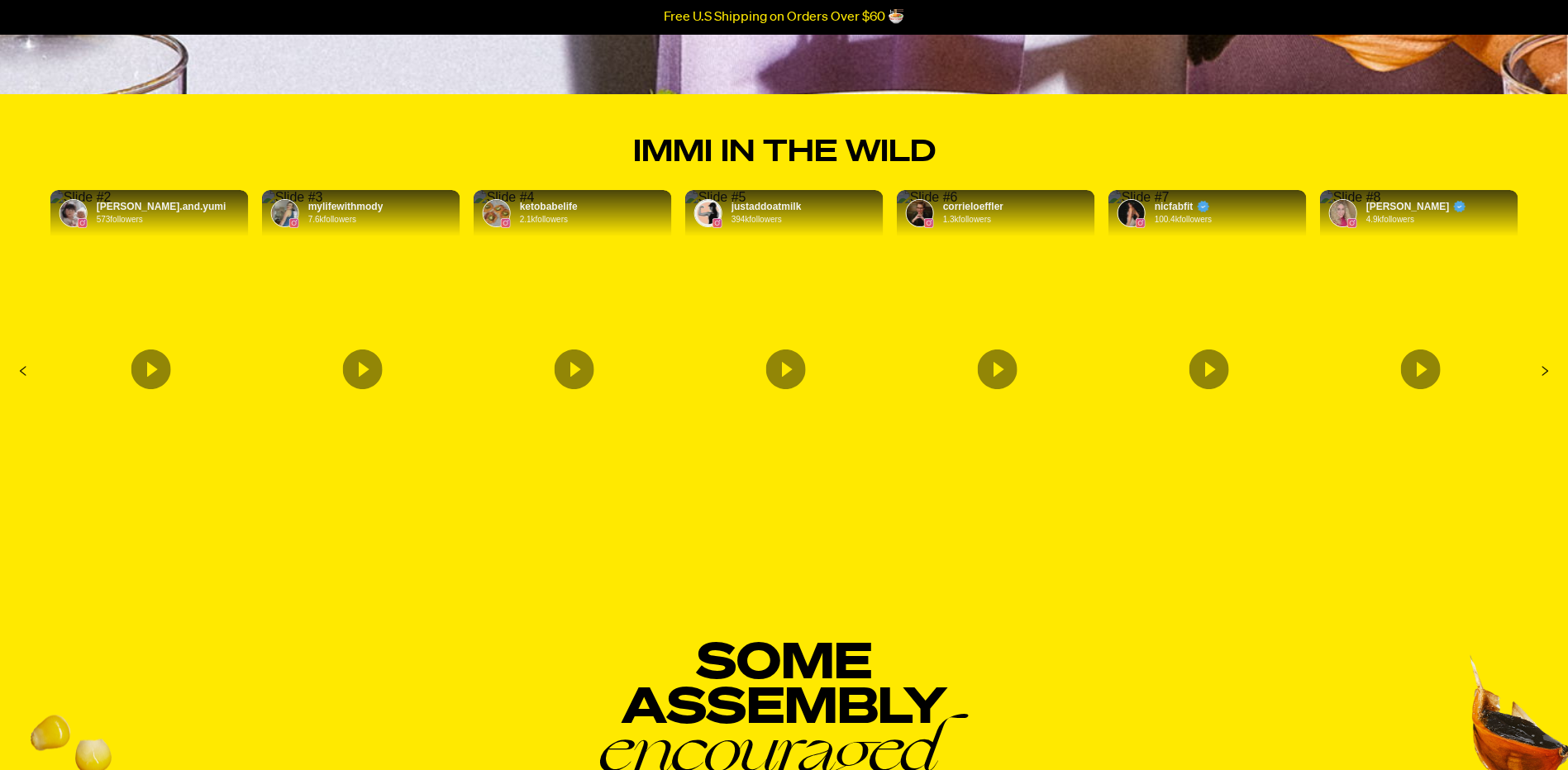click 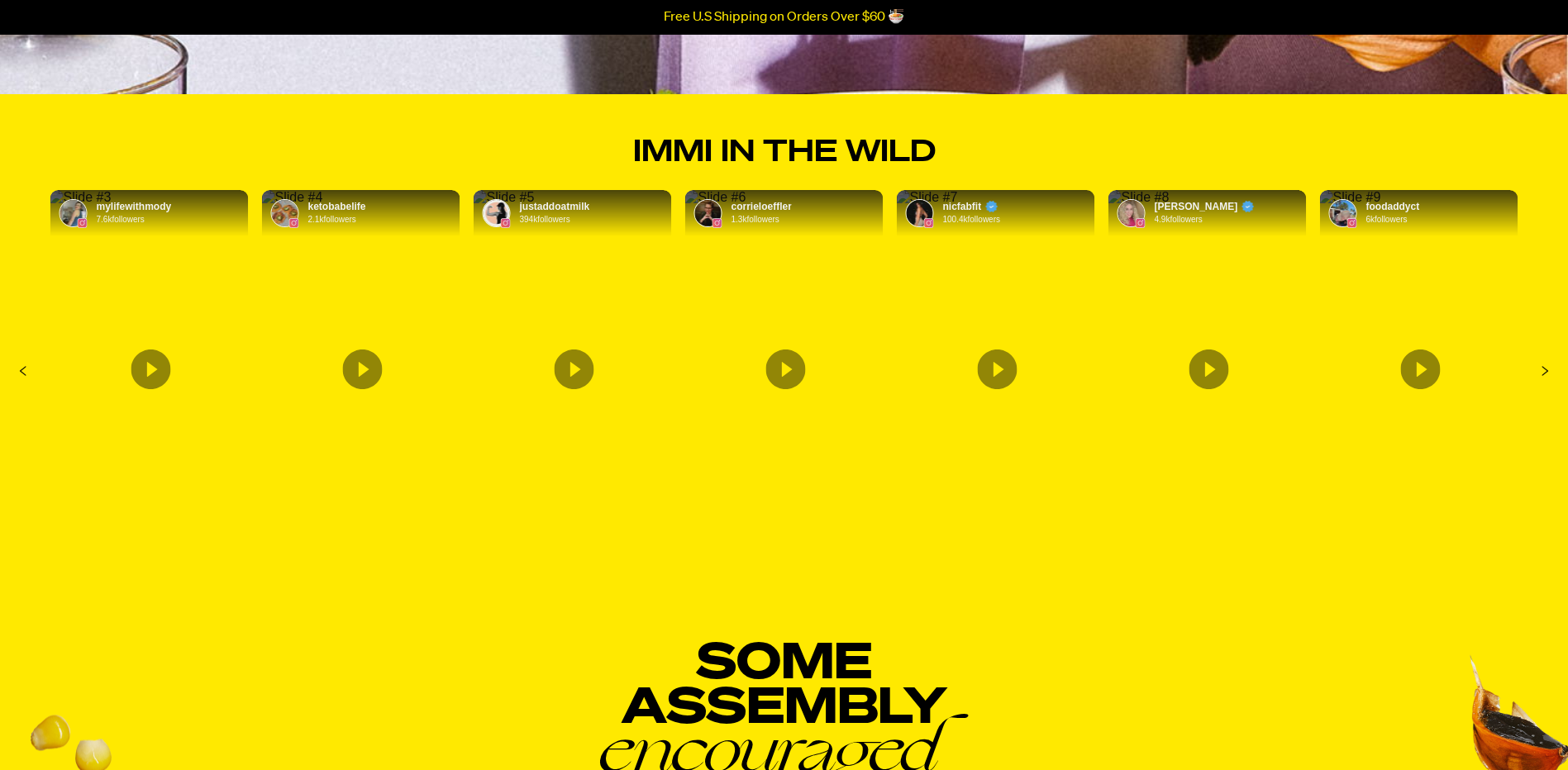 click 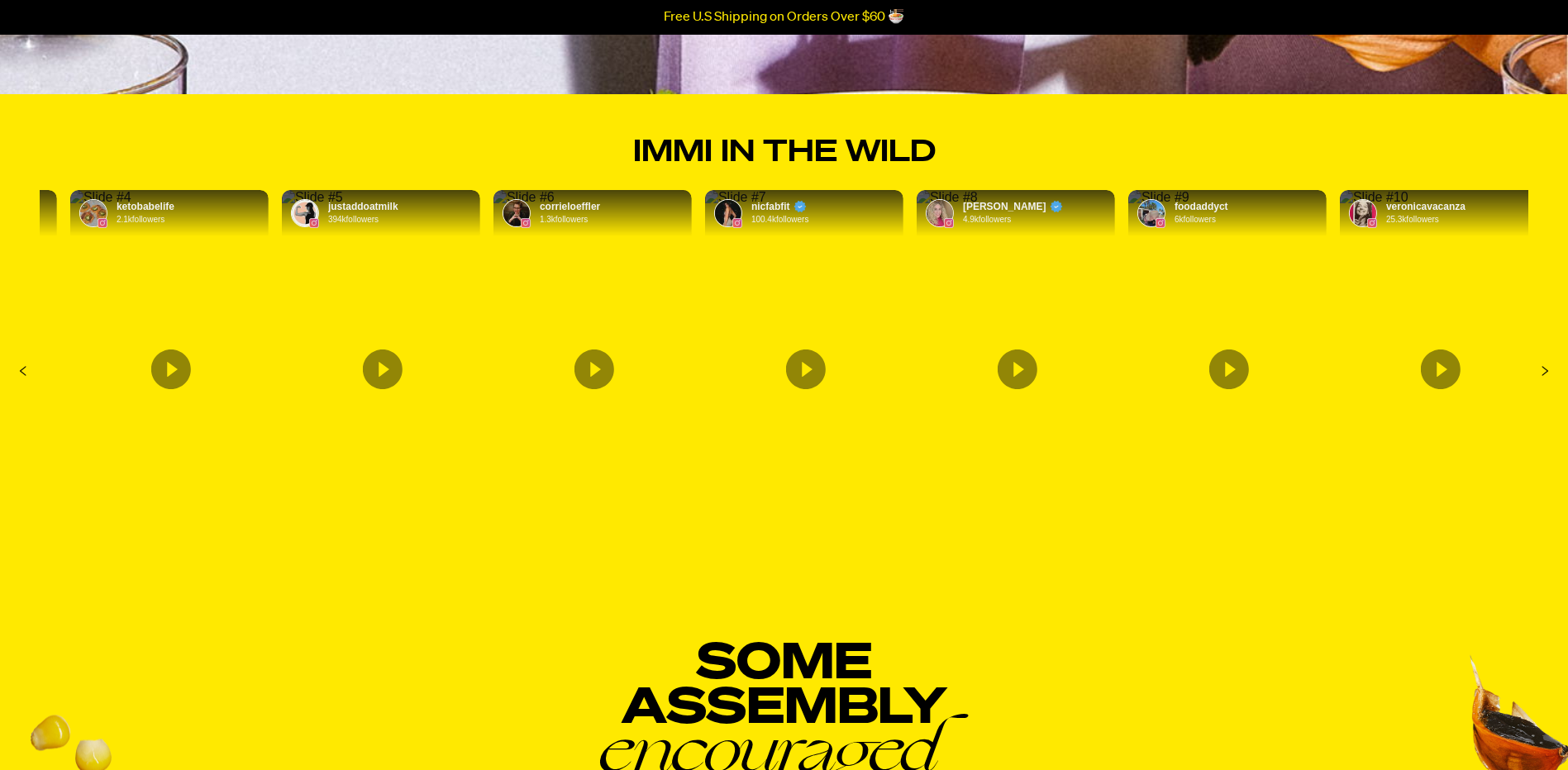 click 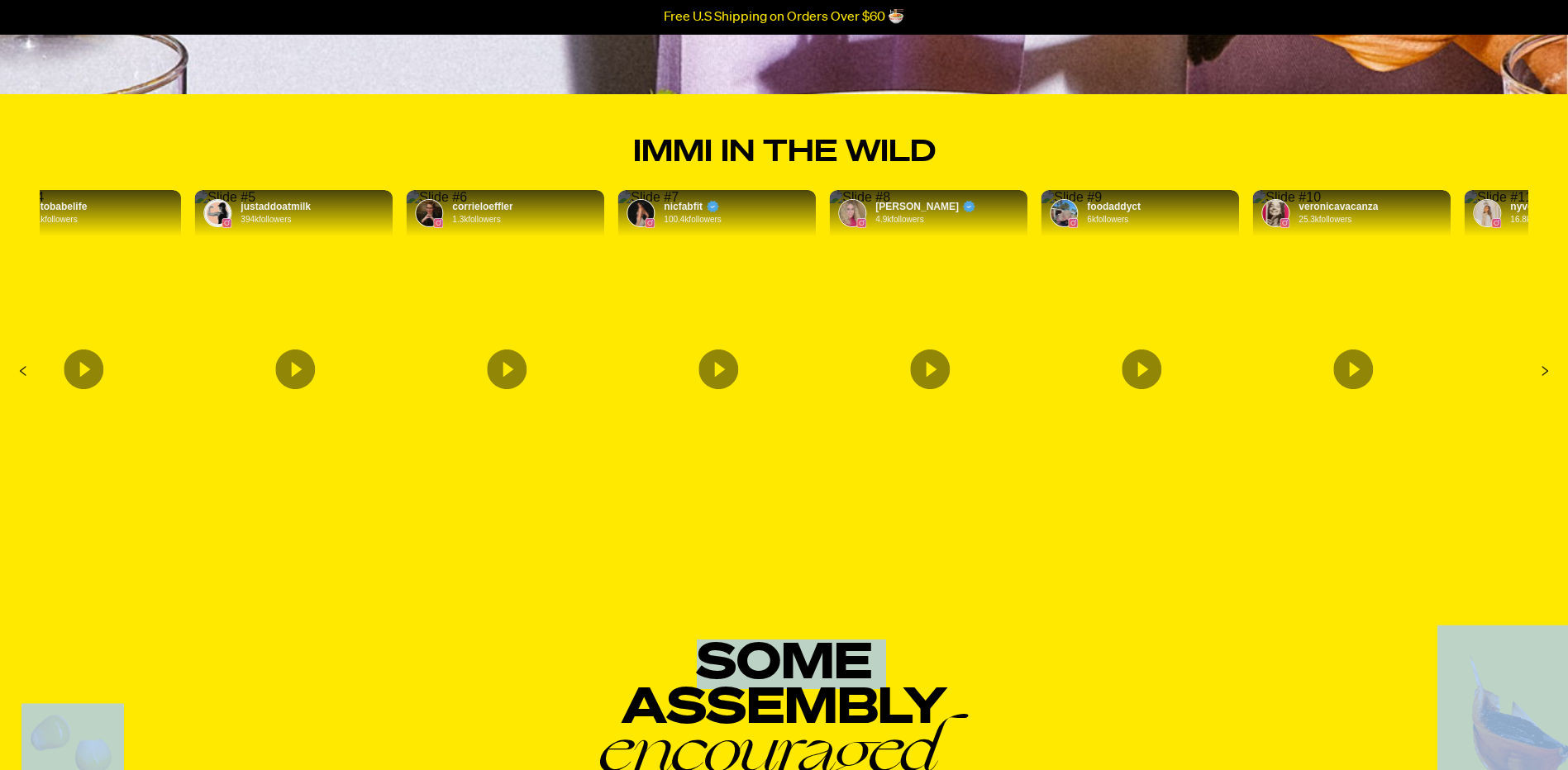 click 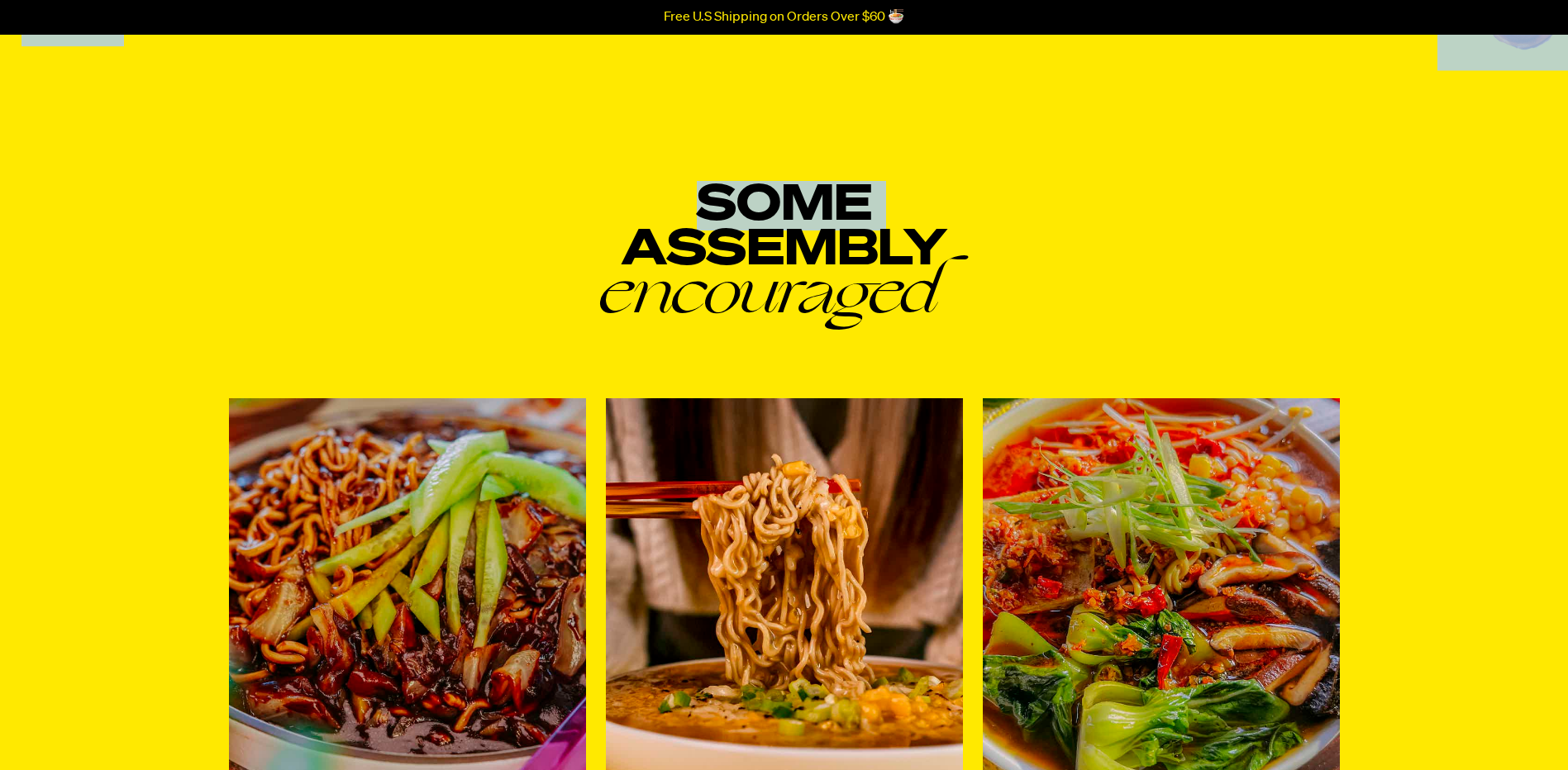 scroll, scrollTop: 6775, scrollLeft: 0, axis: vertical 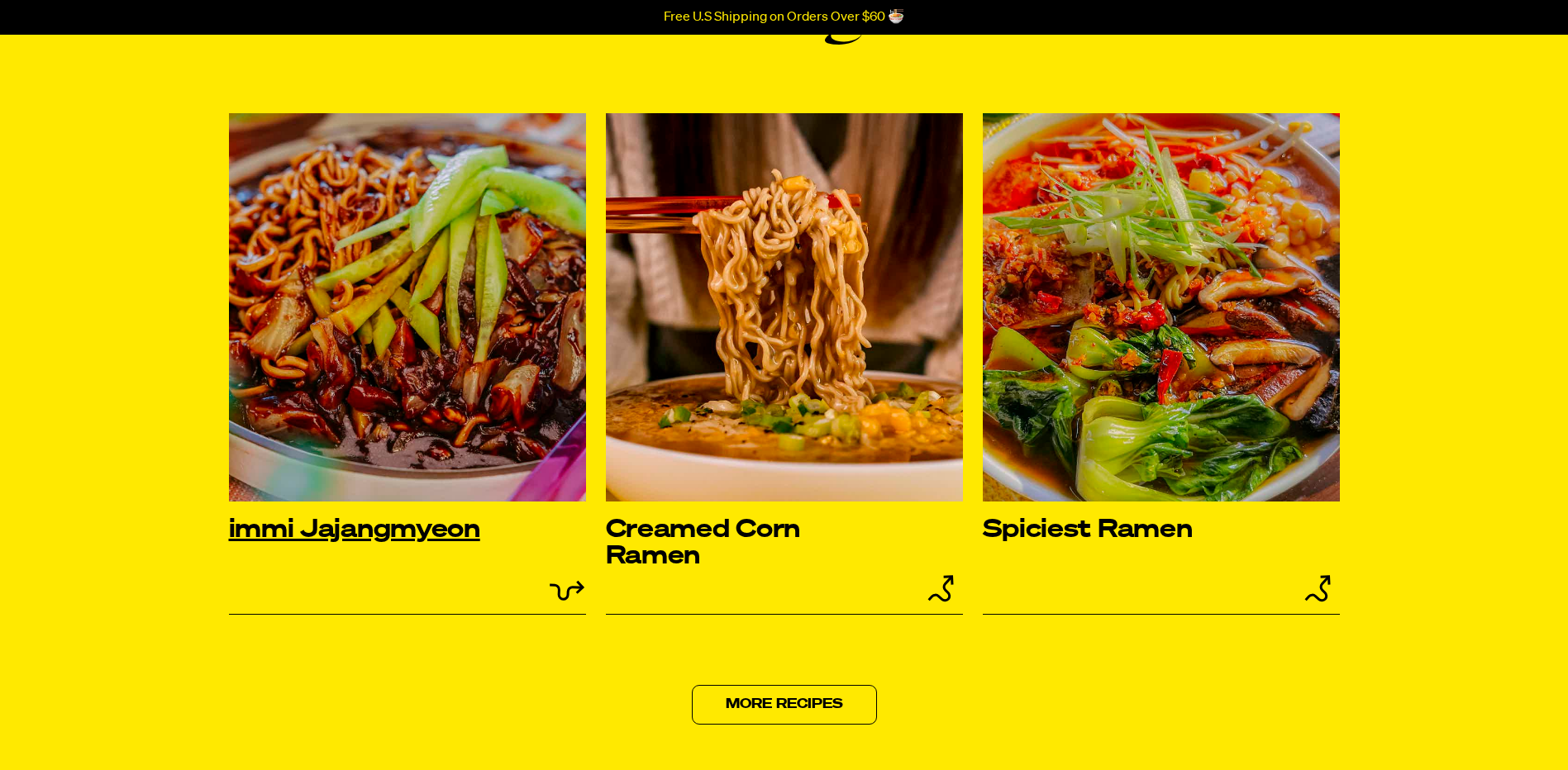 click at bounding box center (407, 307) 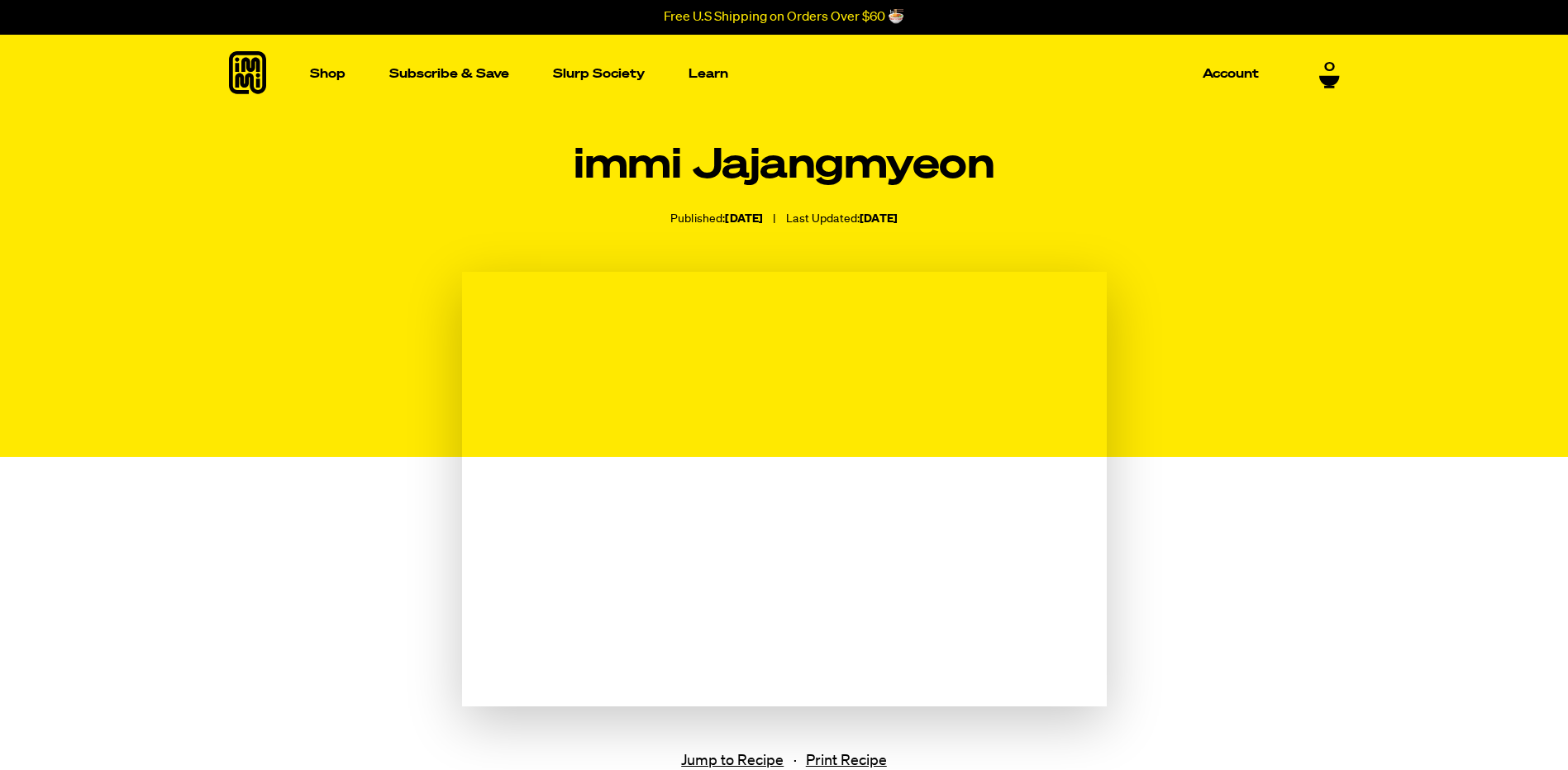 scroll, scrollTop: 0, scrollLeft: 0, axis: both 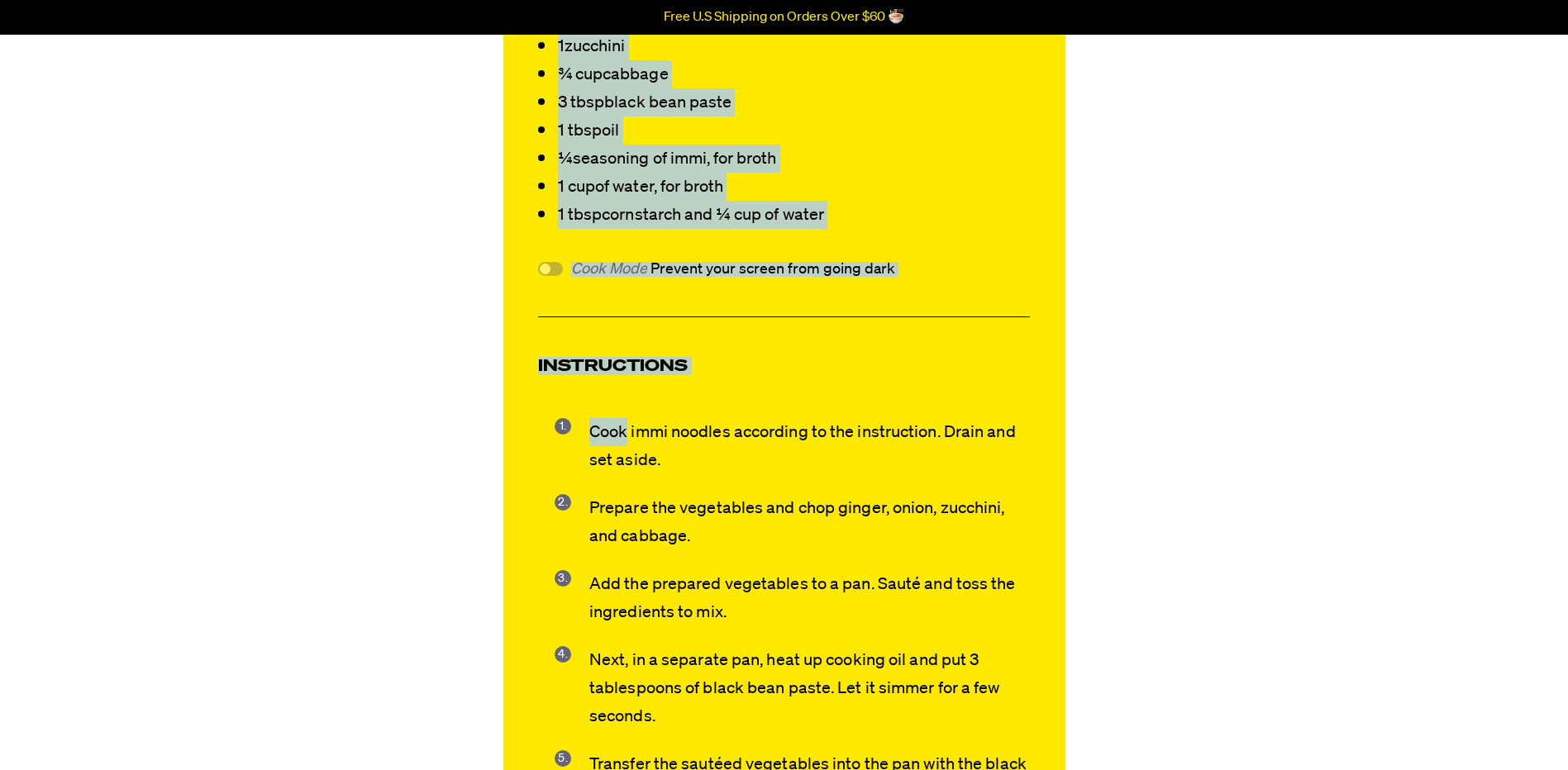 drag, startPoint x: 561, startPoint y: 269, endPoint x: 625, endPoint y: 392, distance: 138.65 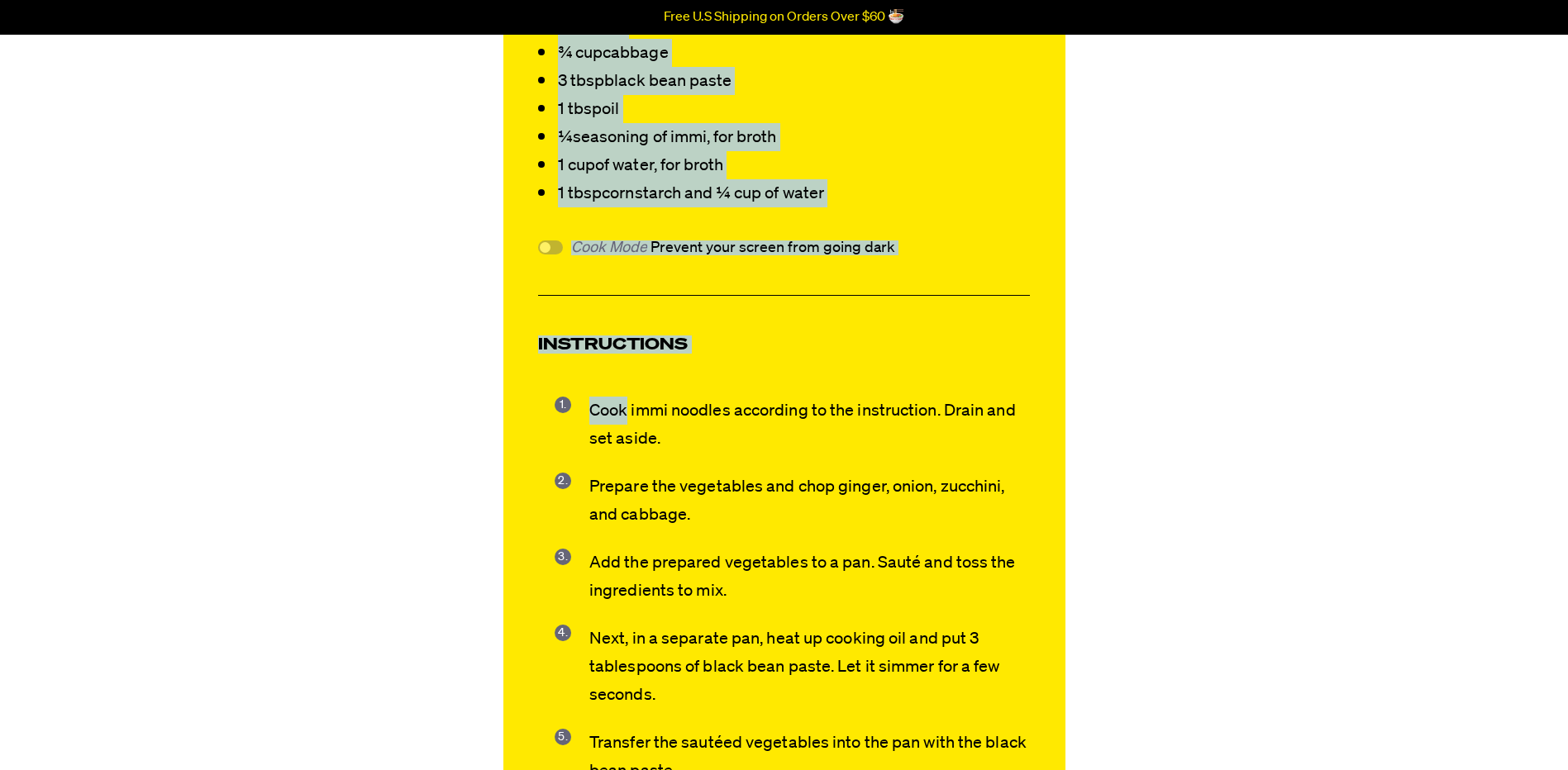 click on "immi Jajangmyeon
Published:  June 7, 2024 | Last Updated:  June 24, 2024
Jump to Recipe · Print Recipe
Print
clock   clock icon cutlery   cutlery icon flag   flag icon folder   folder icon instagram   instagram icon pinterest   pinterest icon facebook   facebook icon print   print icon squares   squares icon heart   heart icon heart solid   heart solid icon
immi Jajangmyeon
5 Stars			 		 	 		 		 			 				 			 			 				4 Stars			 		 	 		 		 			 				 			 			 				3 Stars			 		 	 		 		 			 				 			 			 				2 Stars			 		 	 		 		 			 				 			 			 				1 Star
No reviews
Author:   Kevin Lee
Print Recipe
Pin Recipe
Ingredients
Scale" at bounding box center (784, -112) 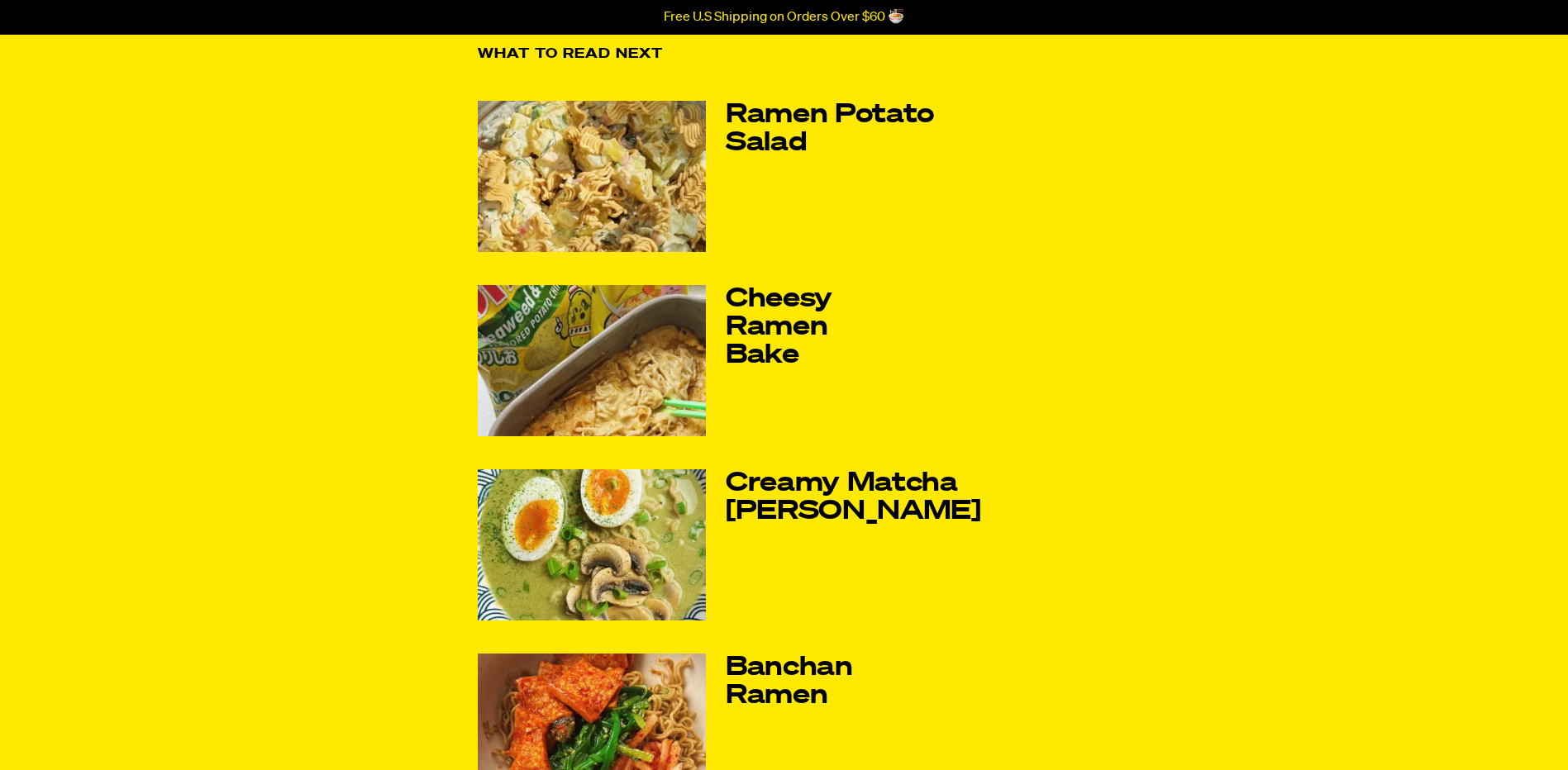scroll, scrollTop: 3470, scrollLeft: 0, axis: vertical 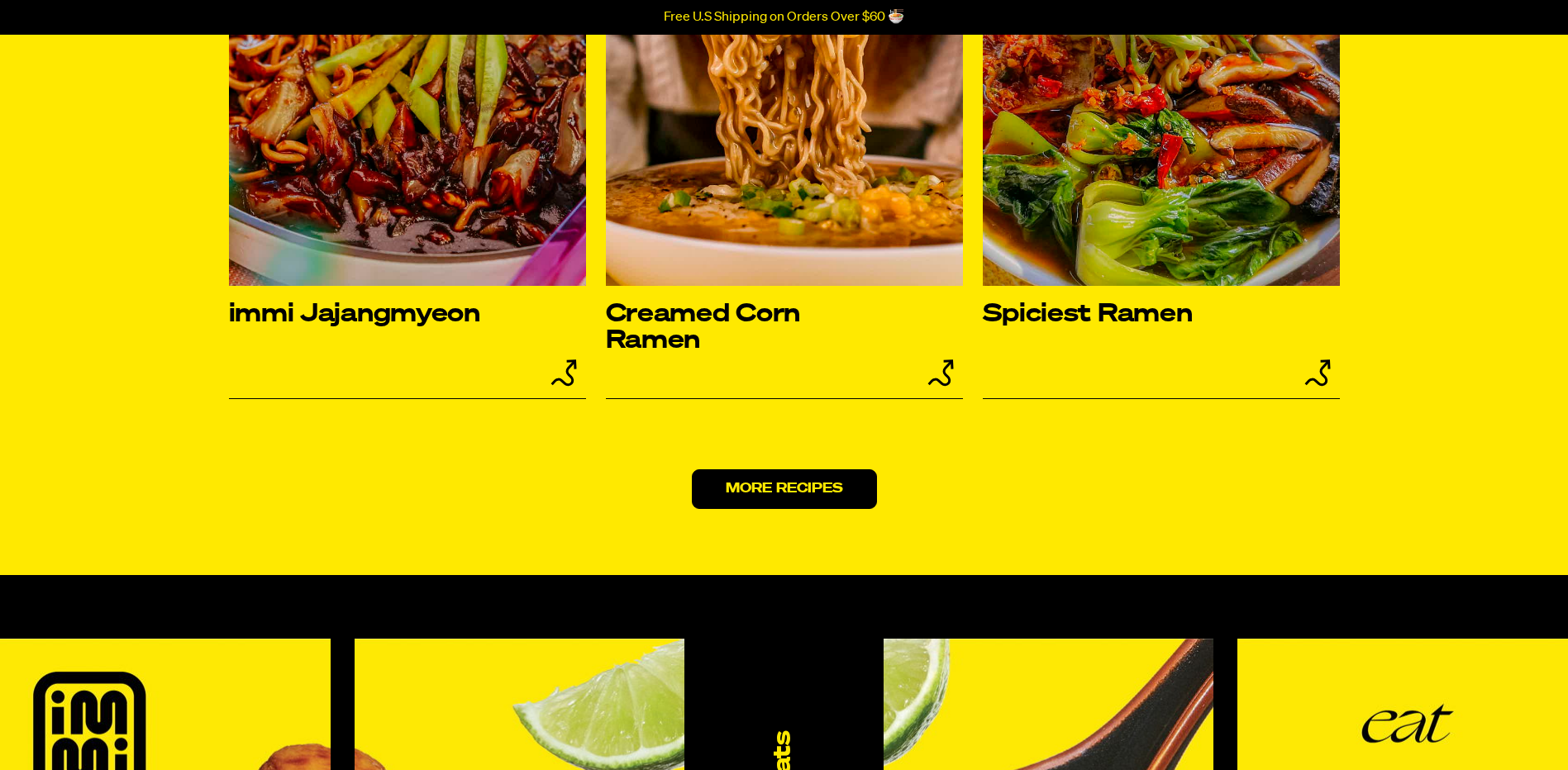 click on "More Recipes" at bounding box center [784, 489] 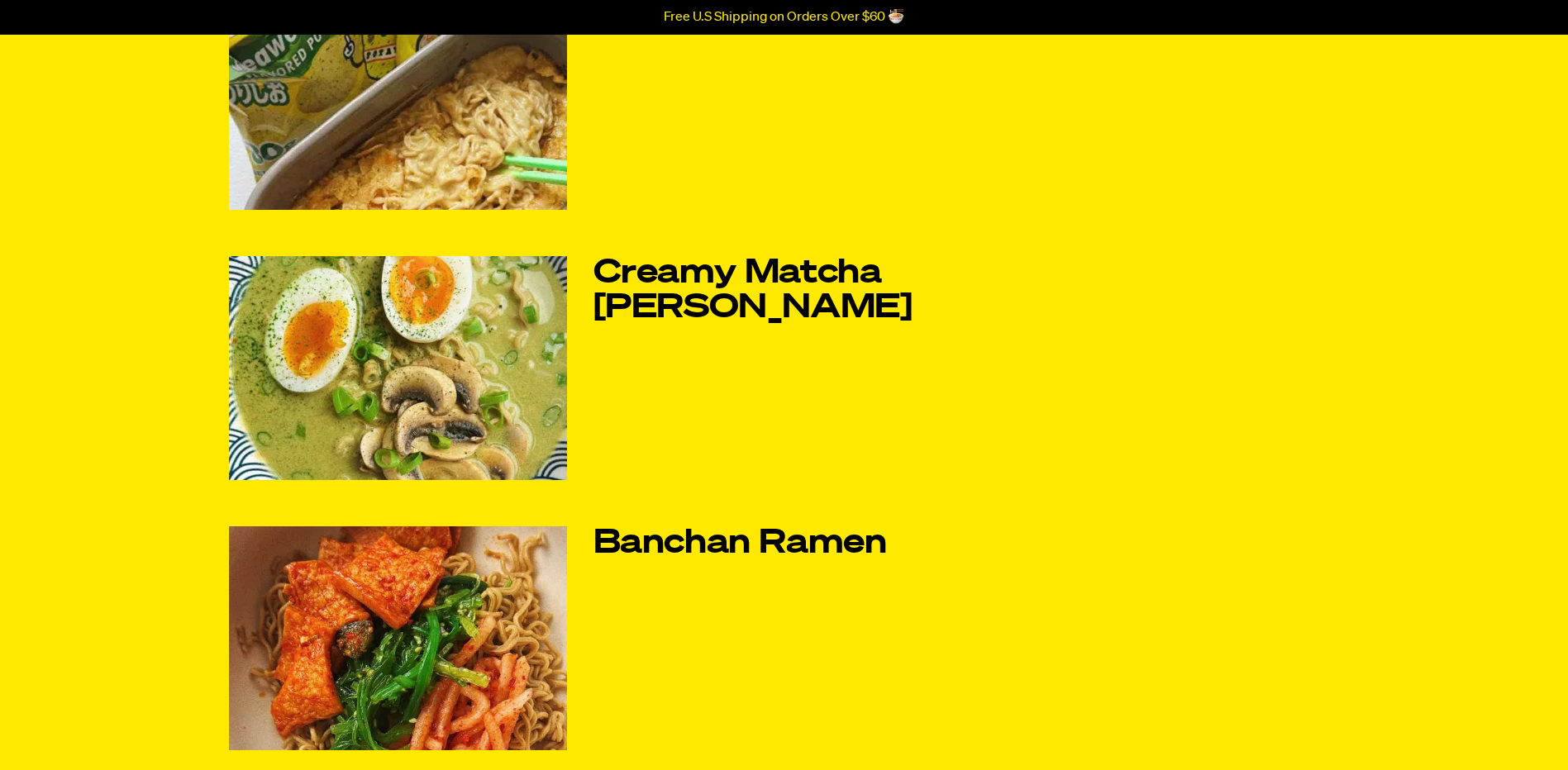 scroll, scrollTop: 496, scrollLeft: 0, axis: vertical 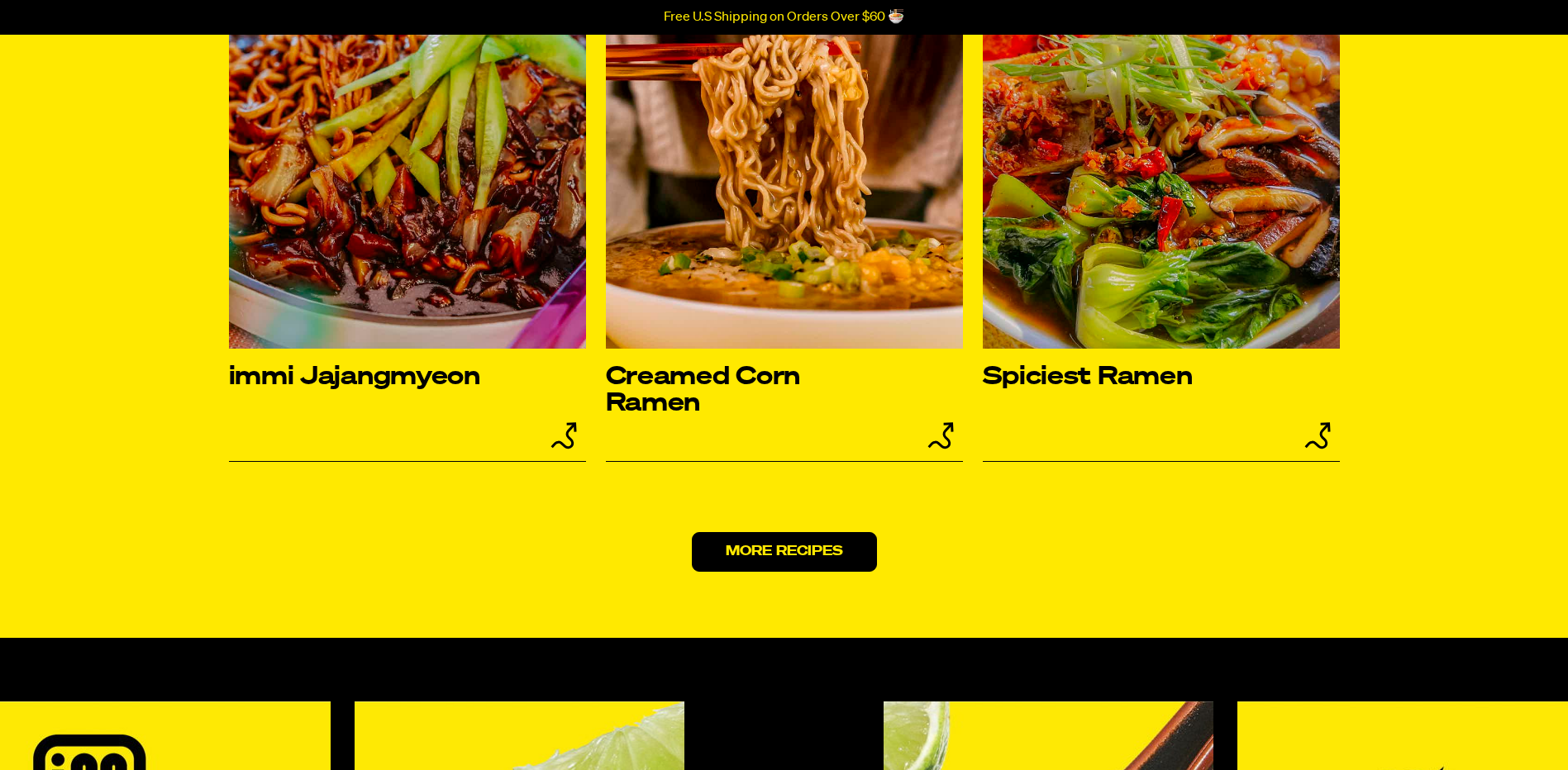 click on "More Recipes" at bounding box center (784, 552) 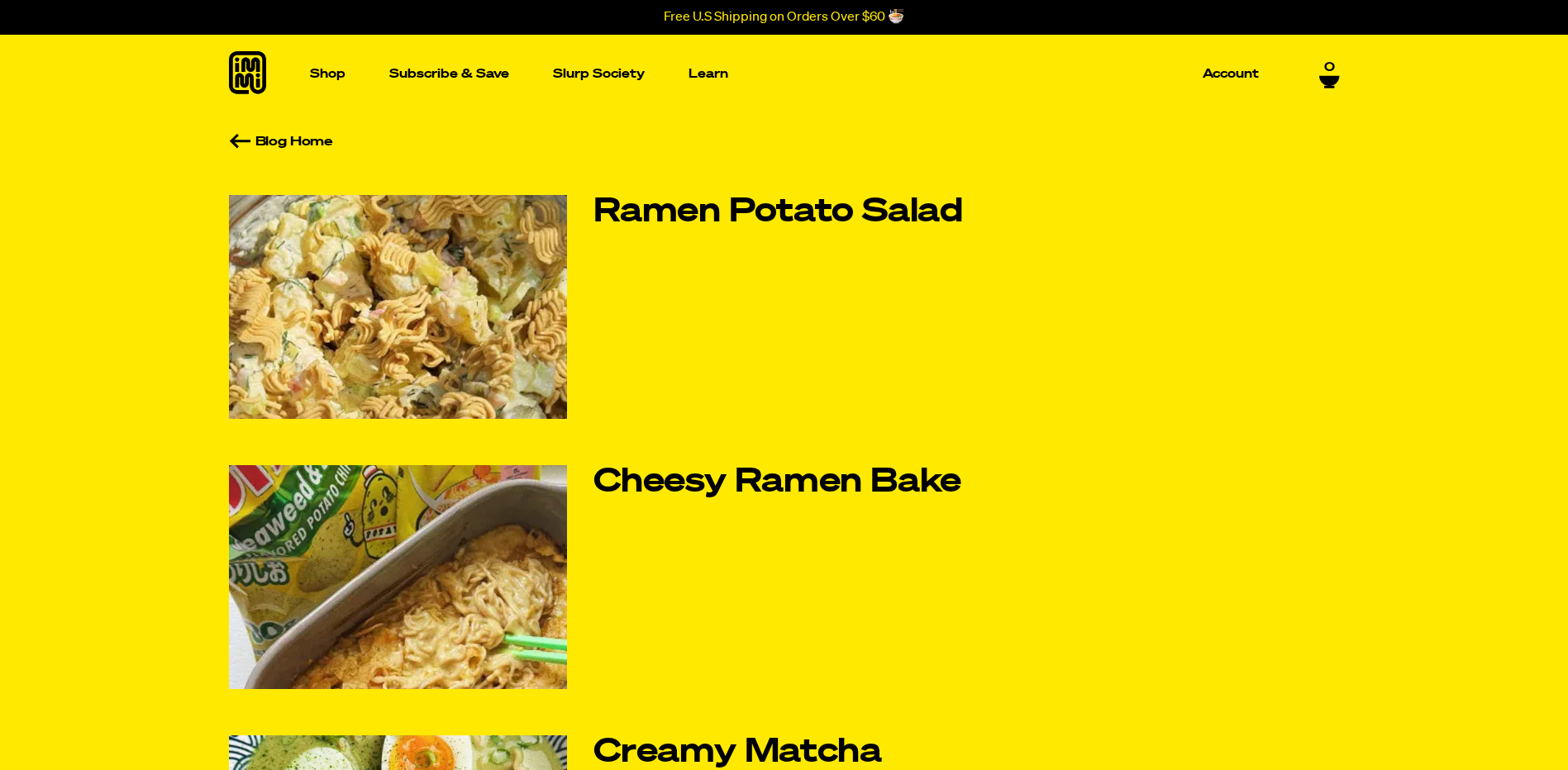 scroll, scrollTop: 330, scrollLeft: 0, axis: vertical 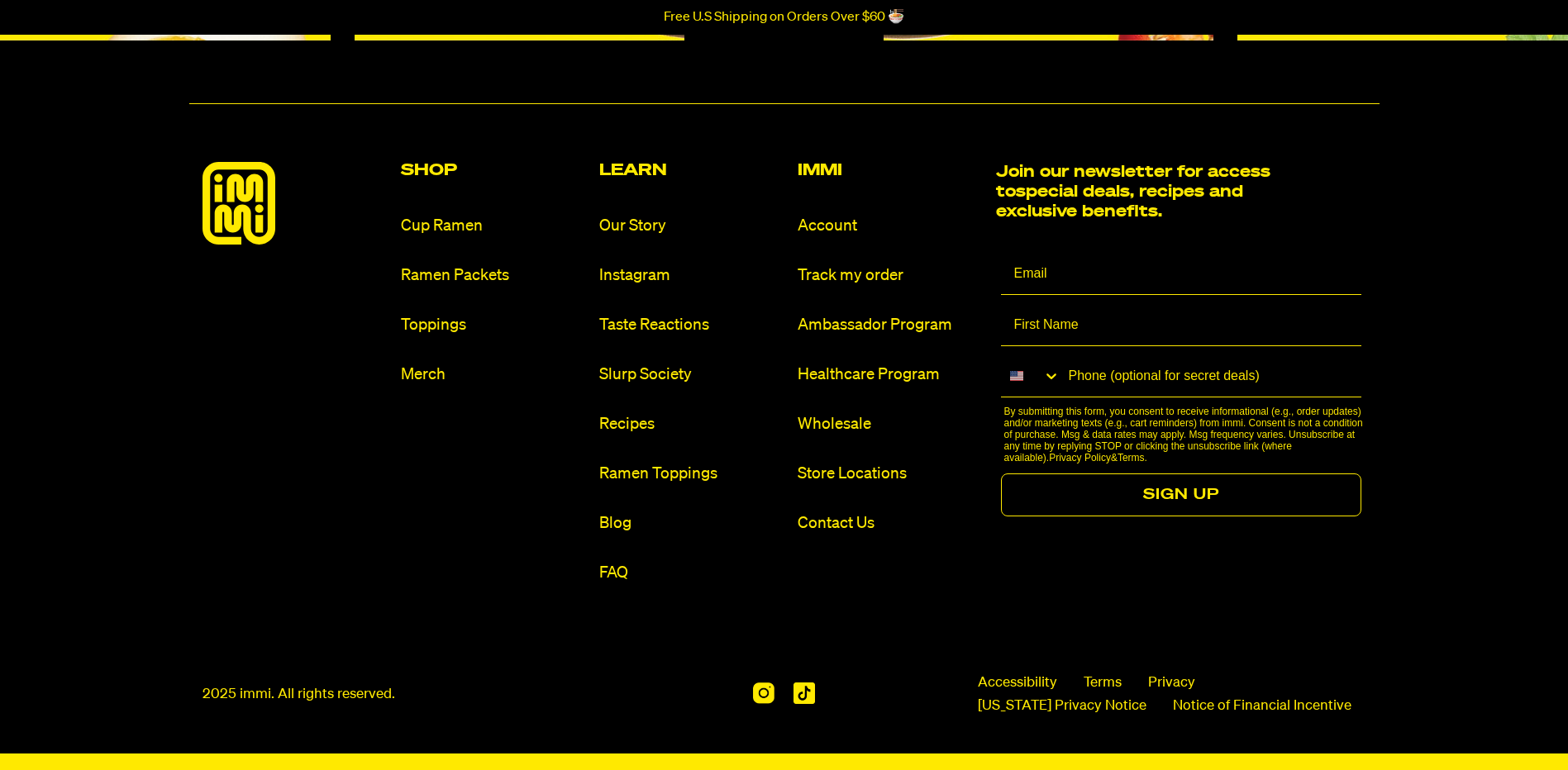 click on "Our Story
Instagram
Taste Reactions
Slurp Society
Recipes
Ramen Toppings
Blog
FAQ" at bounding box center (692, 399) 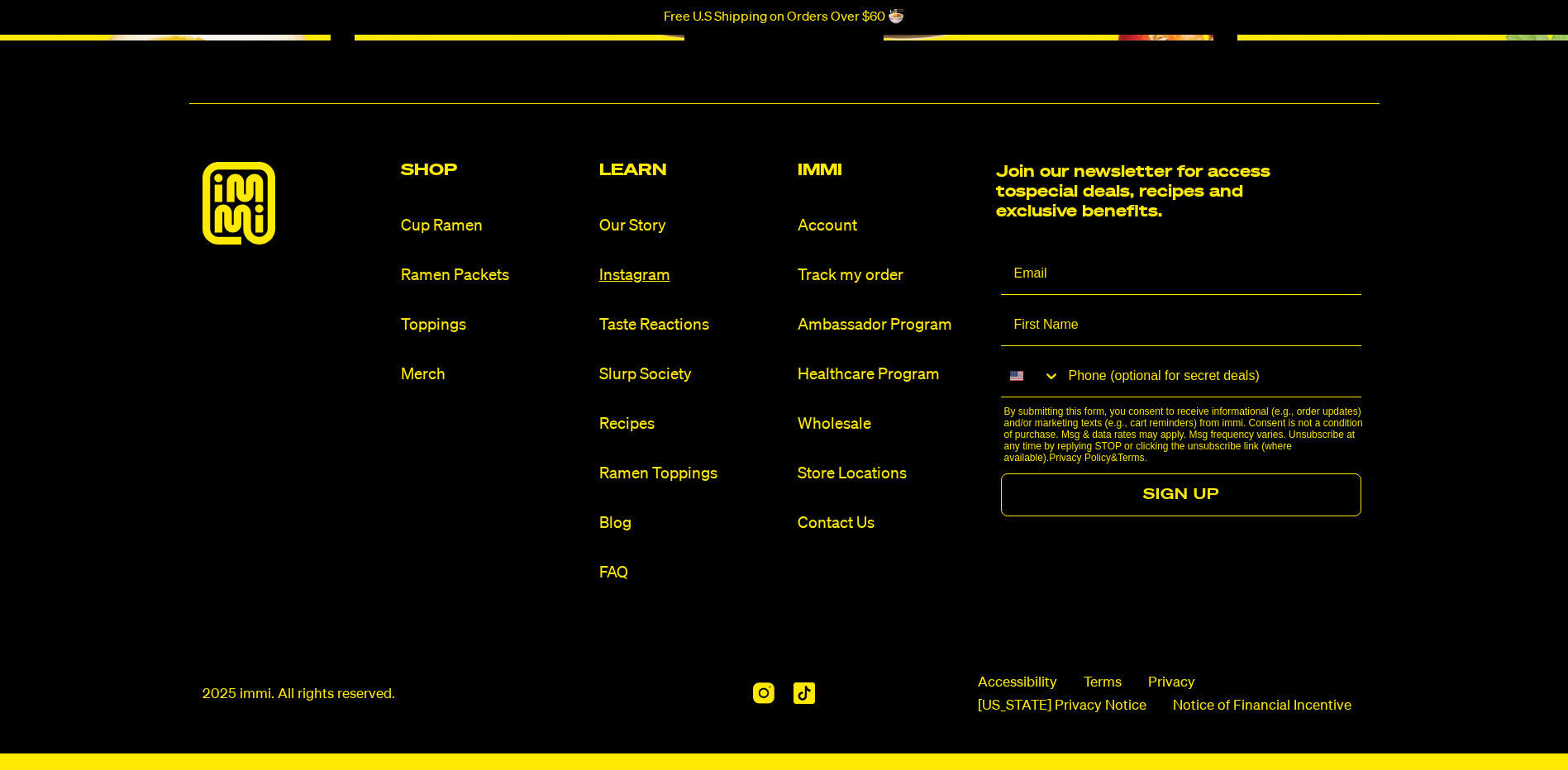 click on "Instagram" at bounding box center (692, 275) 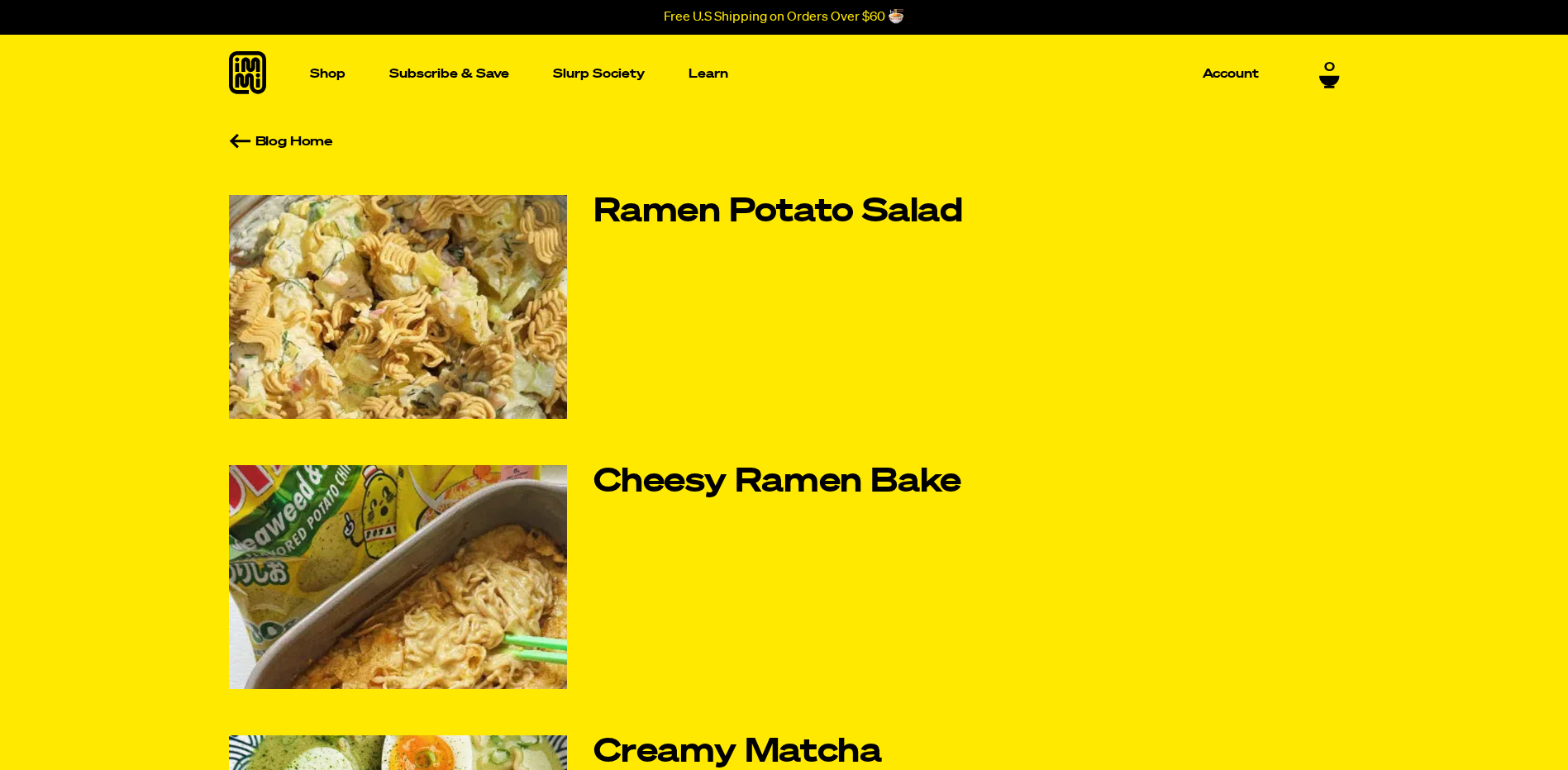 scroll, scrollTop: 2043, scrollLeft: 0, axis: vertical 